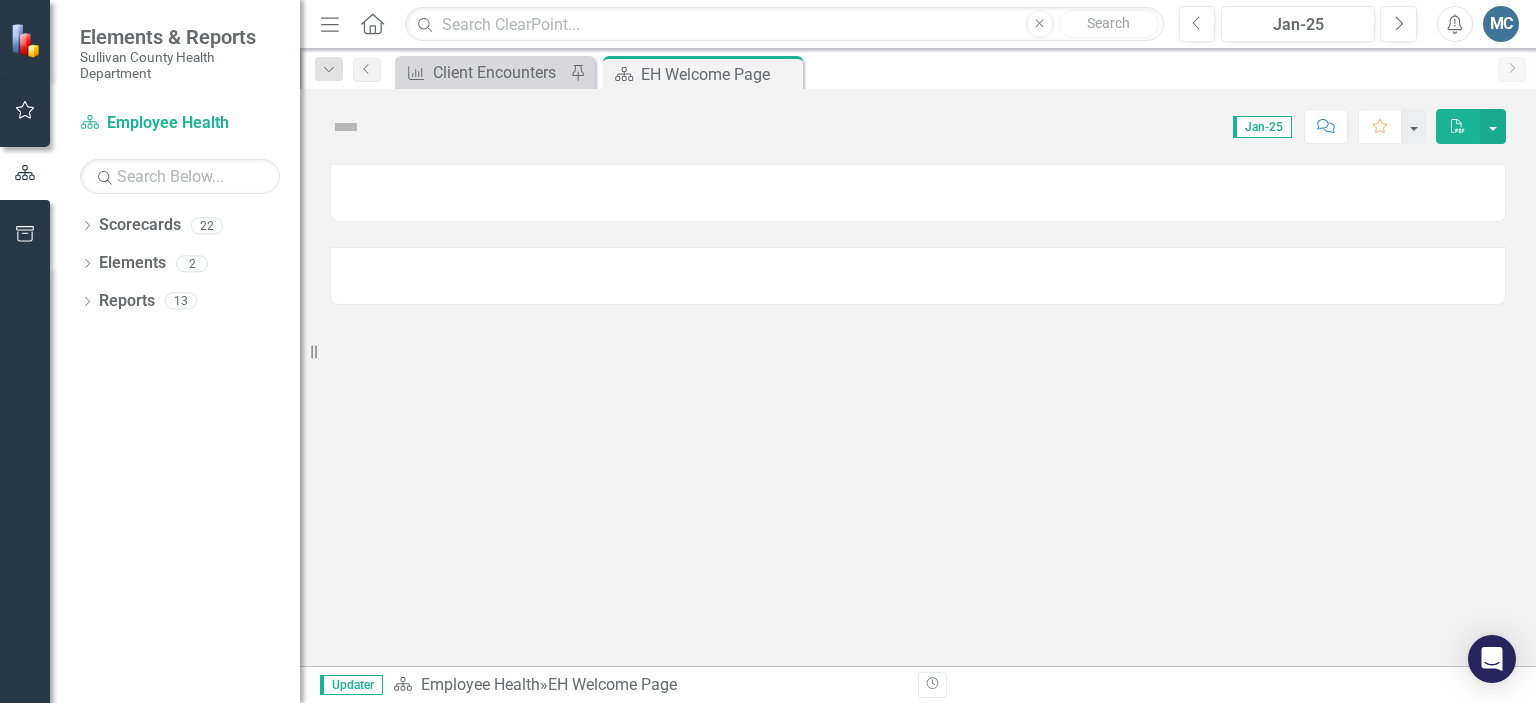 scroll, scrollTop: 0, scrollLeft: 0, axis: both 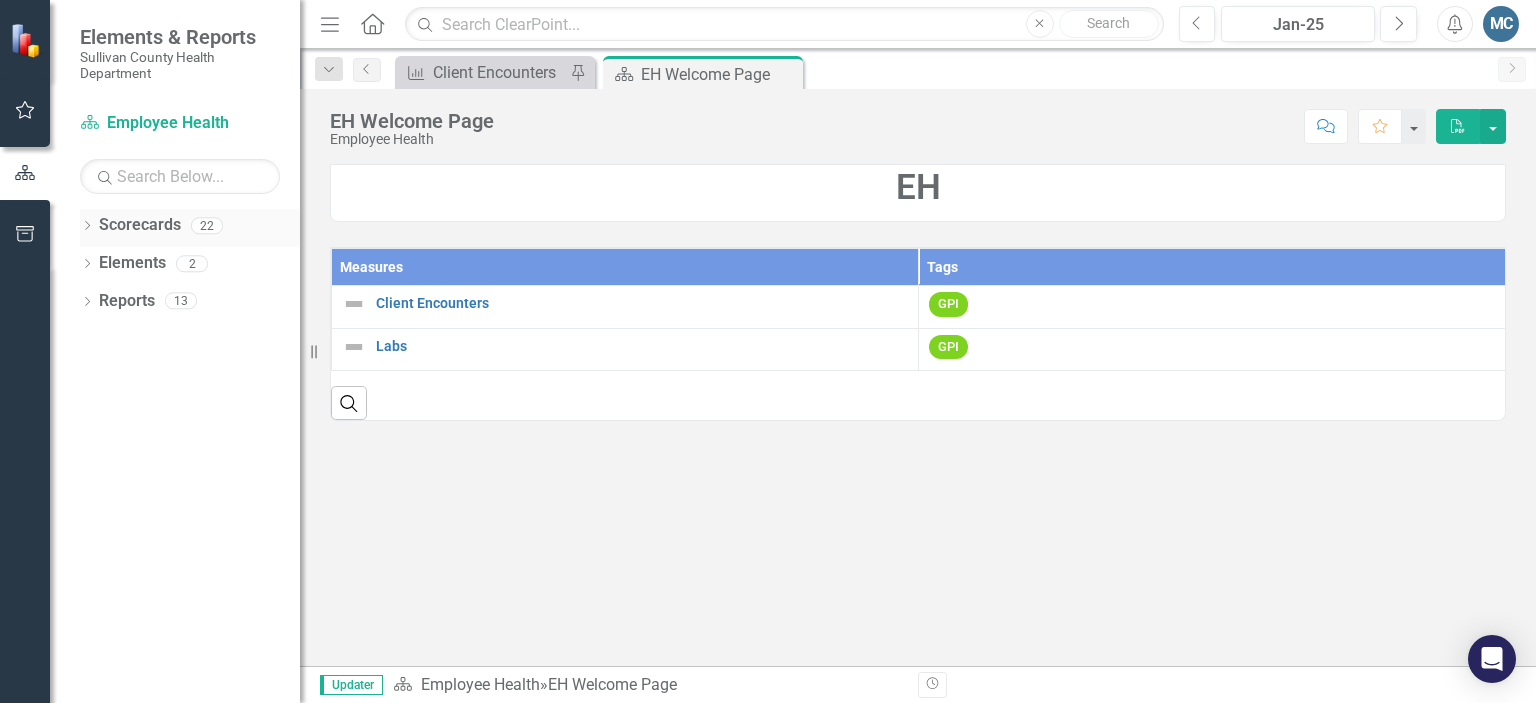 click on "Dropdown" 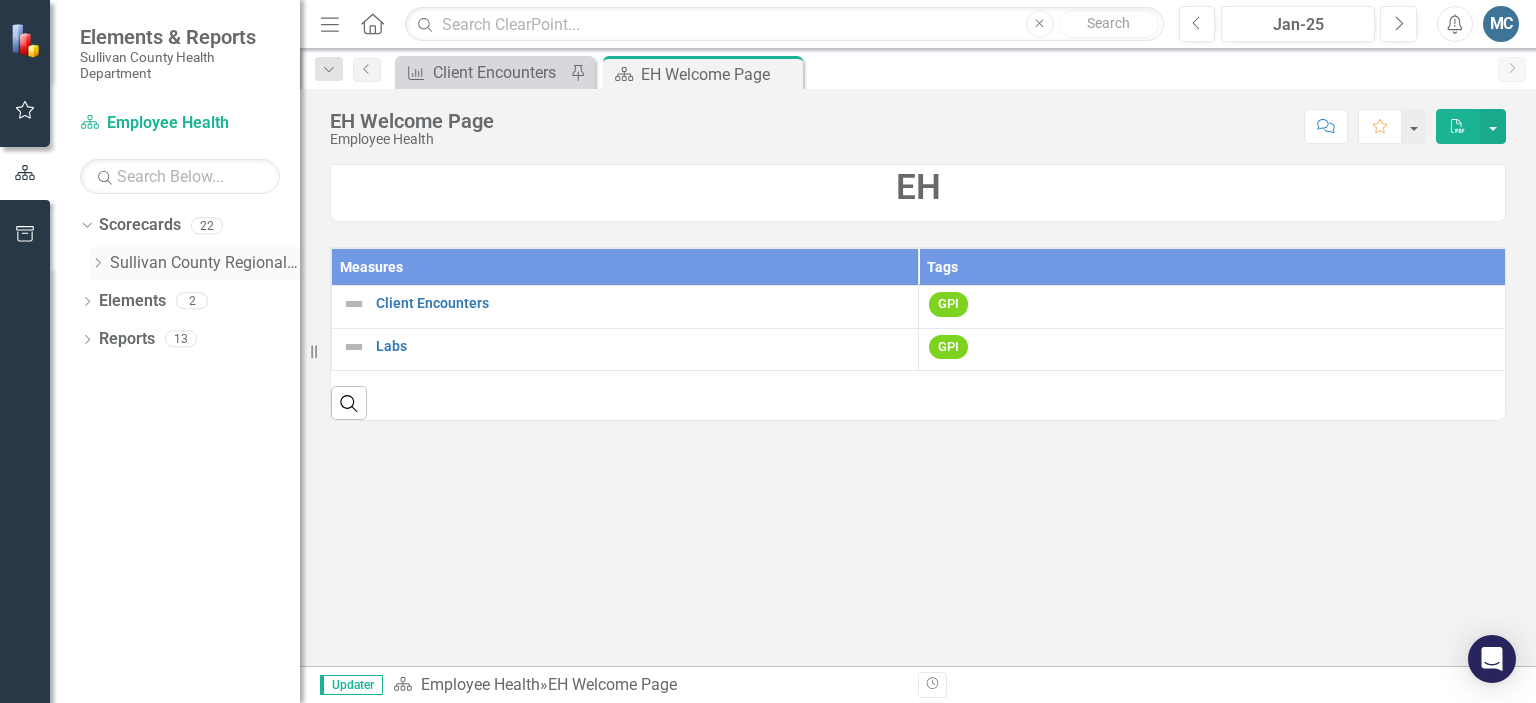 click on "Dropdown" 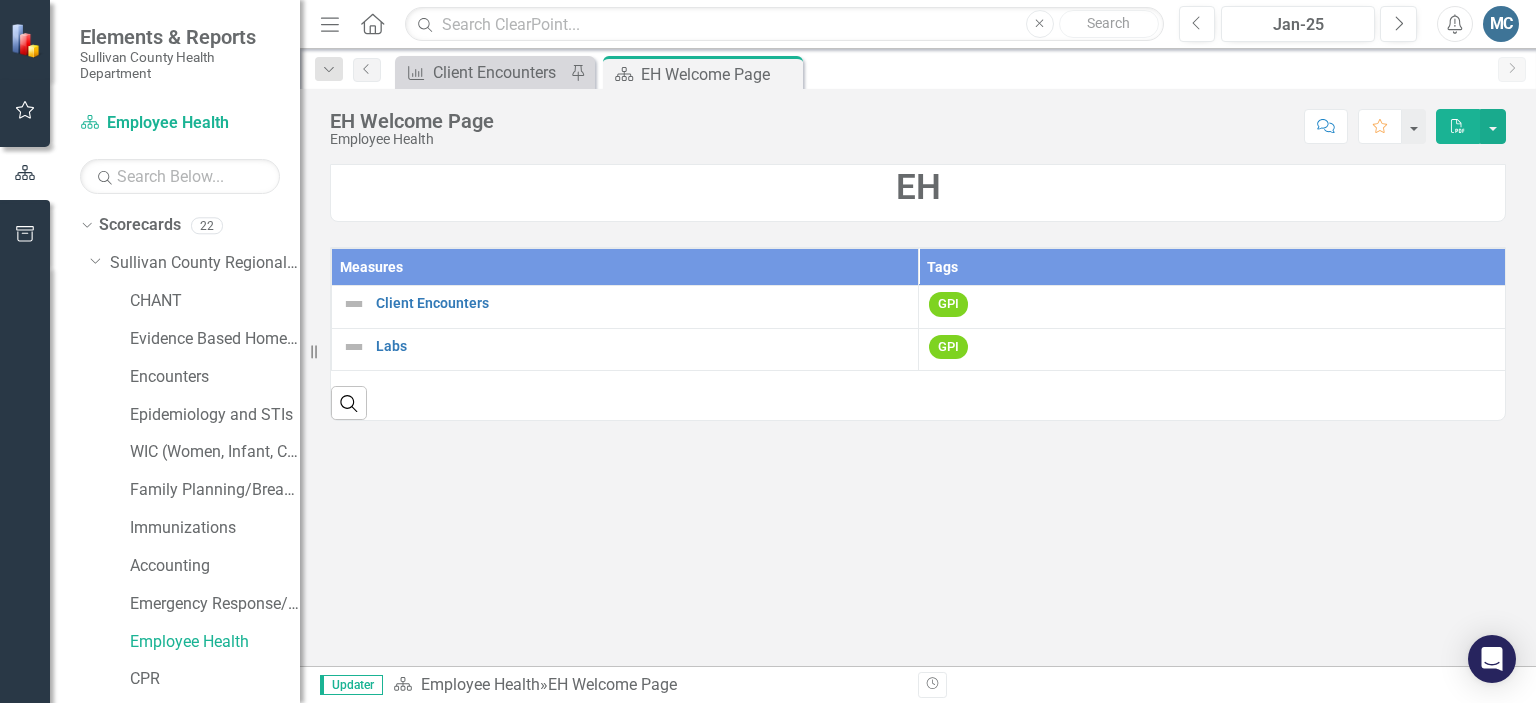drag, startPoint x: 162, startPoint y: 287, endPoint x: 682, endPoint y: 481, distance: 555.0099 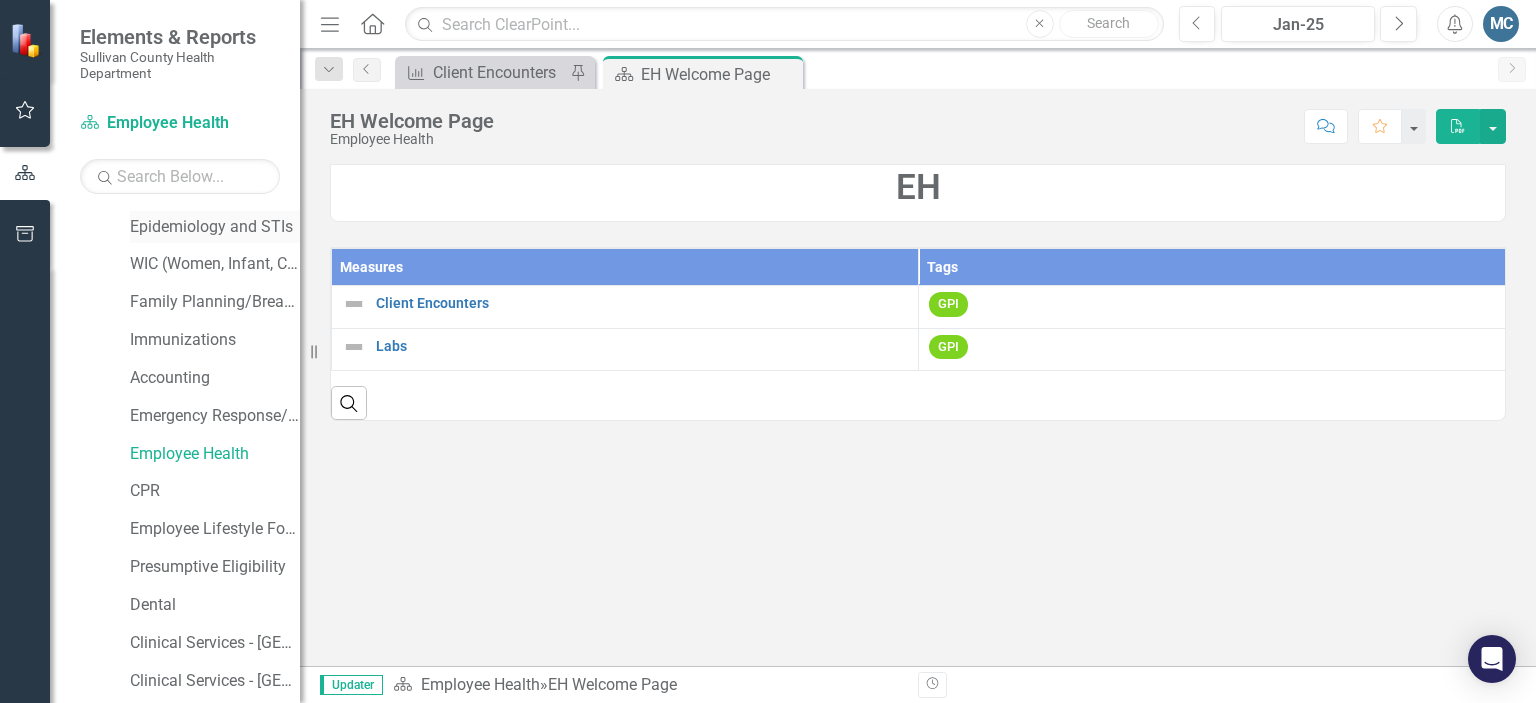 scroll, scrollTop: 216, scrollLeft: 0, axis: vertical 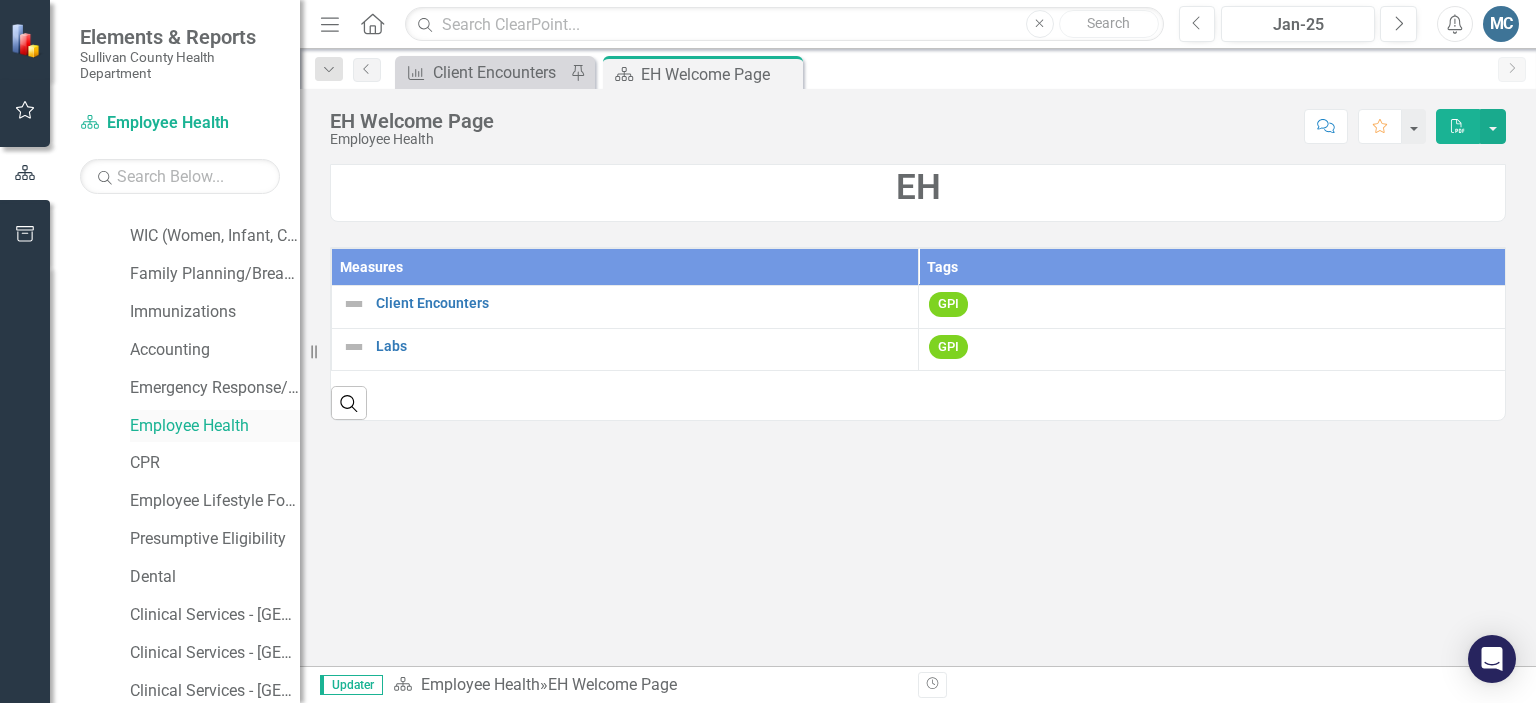 click on "Employee Health" at bounding box center [215, 426] 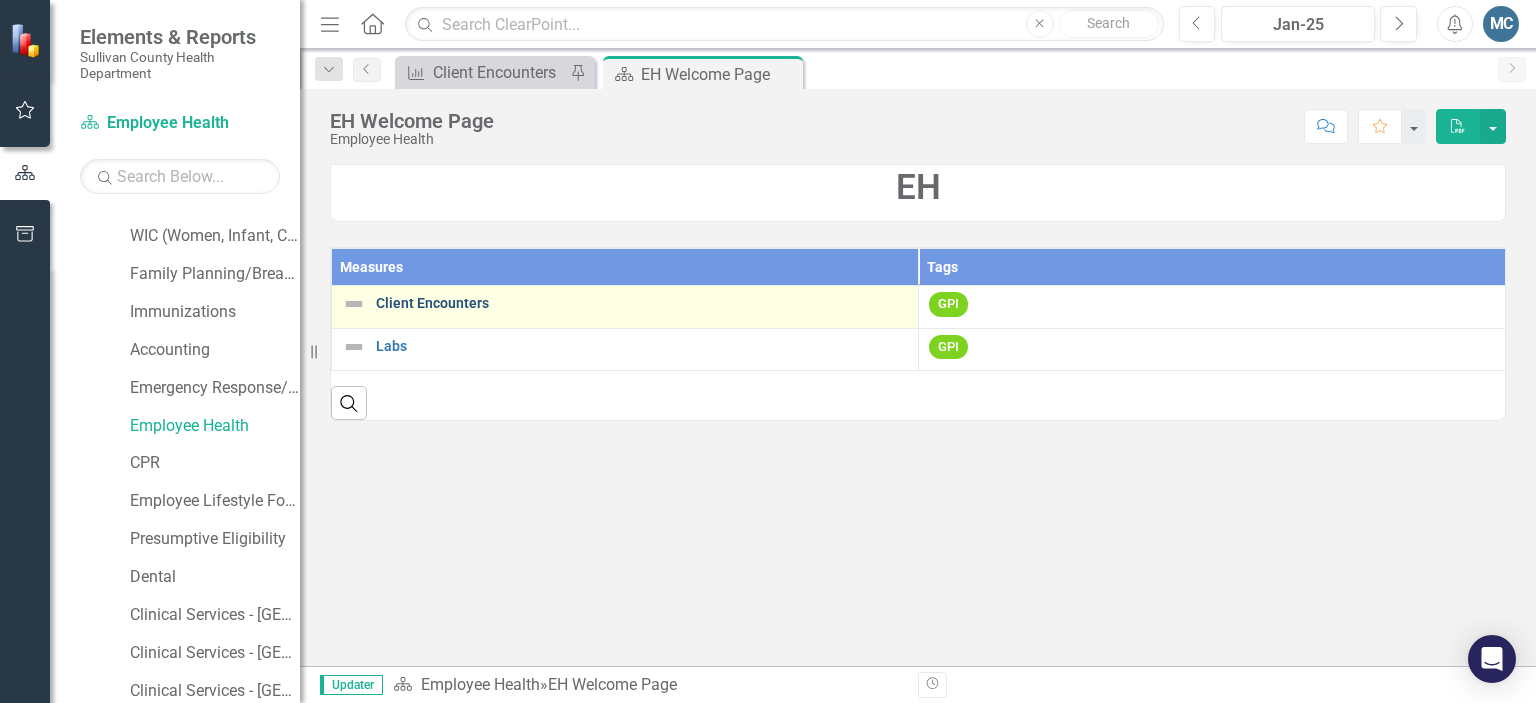 click on "Client Encounters" at bounding box center [642, 303] 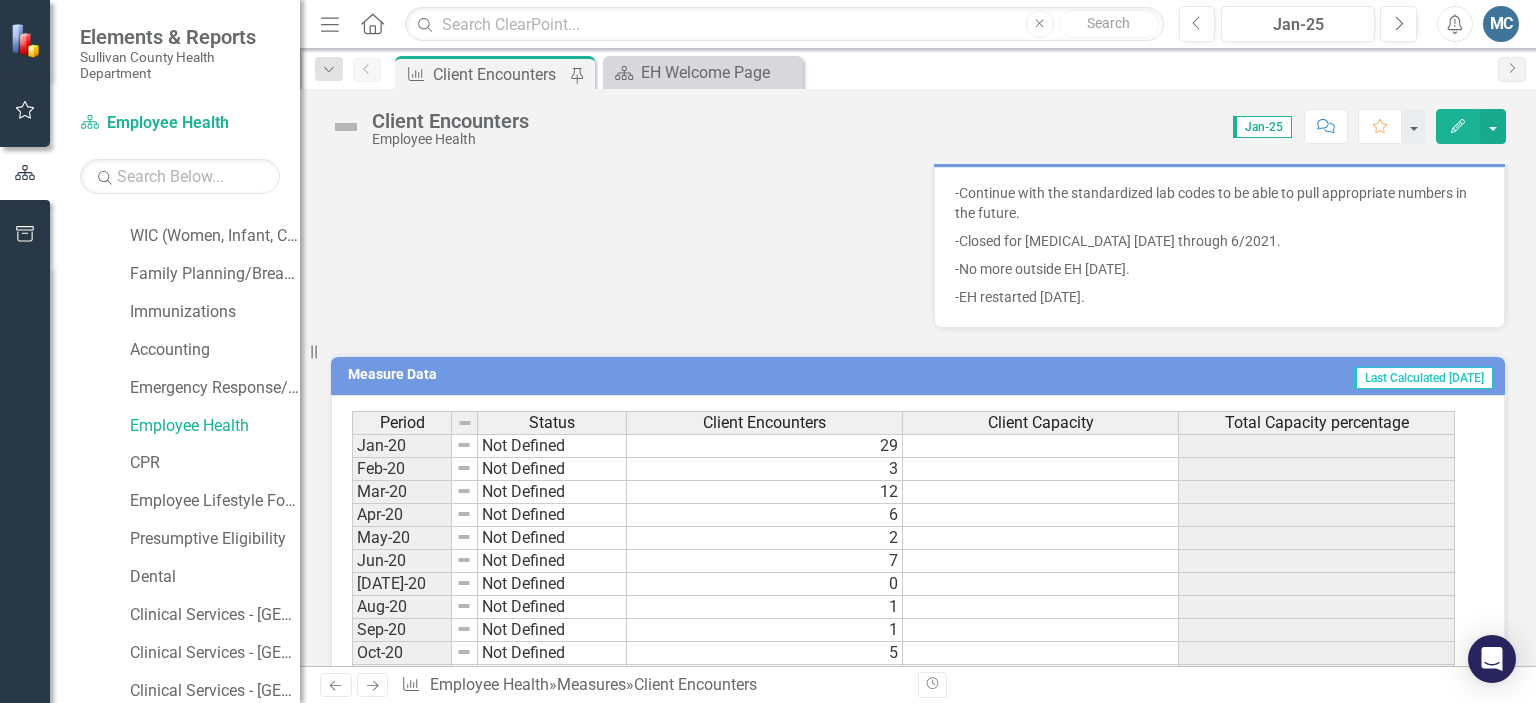 scroll, scrollTop: 812, scrollLeft: 0, axis: vertical 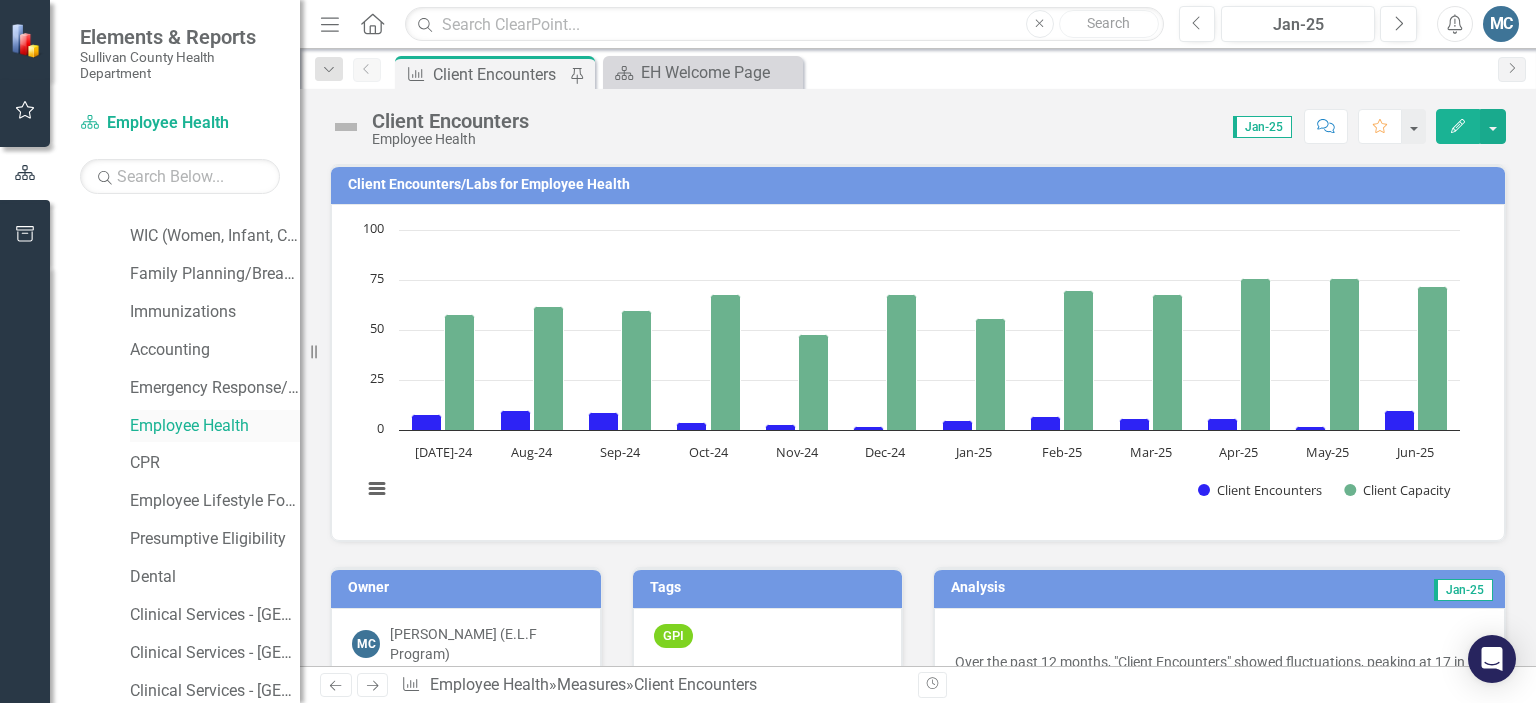click on "Employee Health" at bounding box center [215, 426] 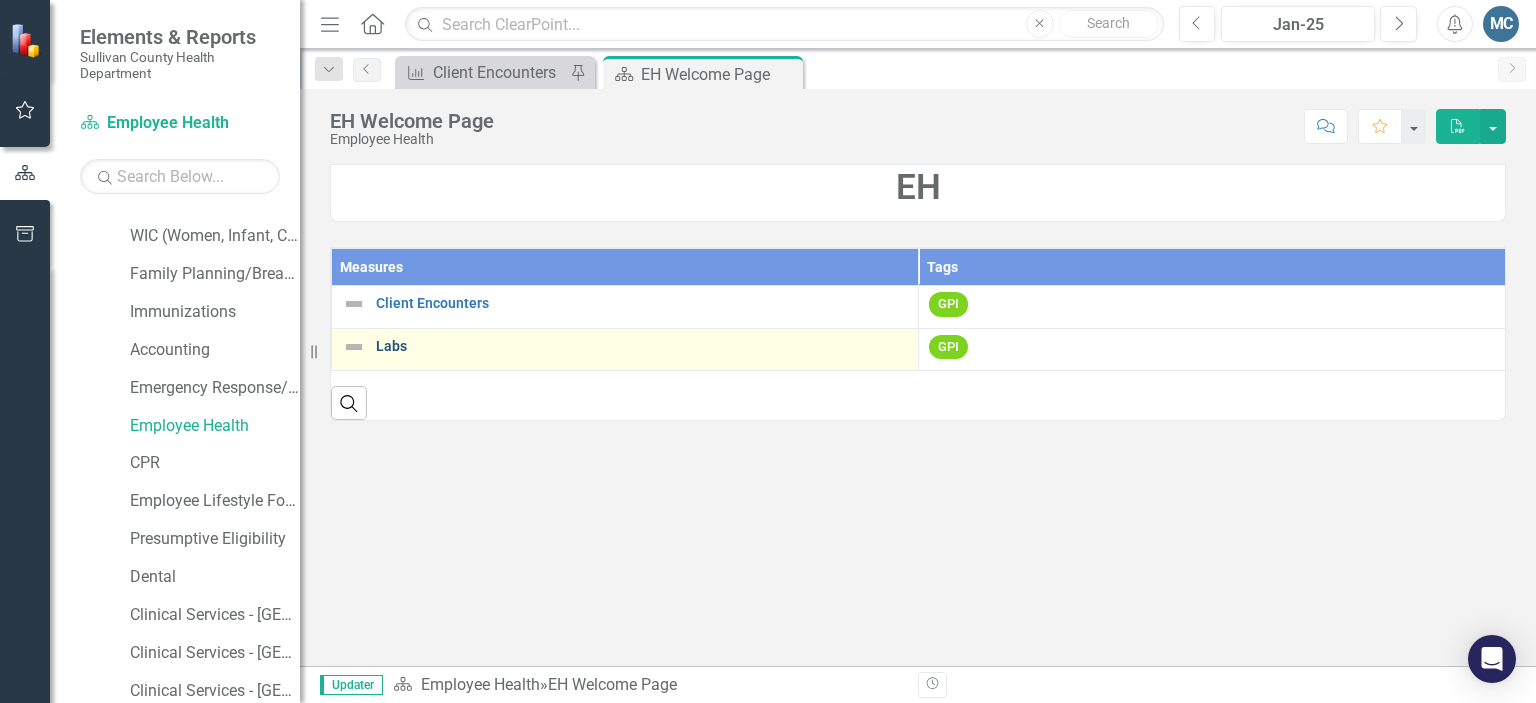 click on "Labs" at bounding box center (642, 346) 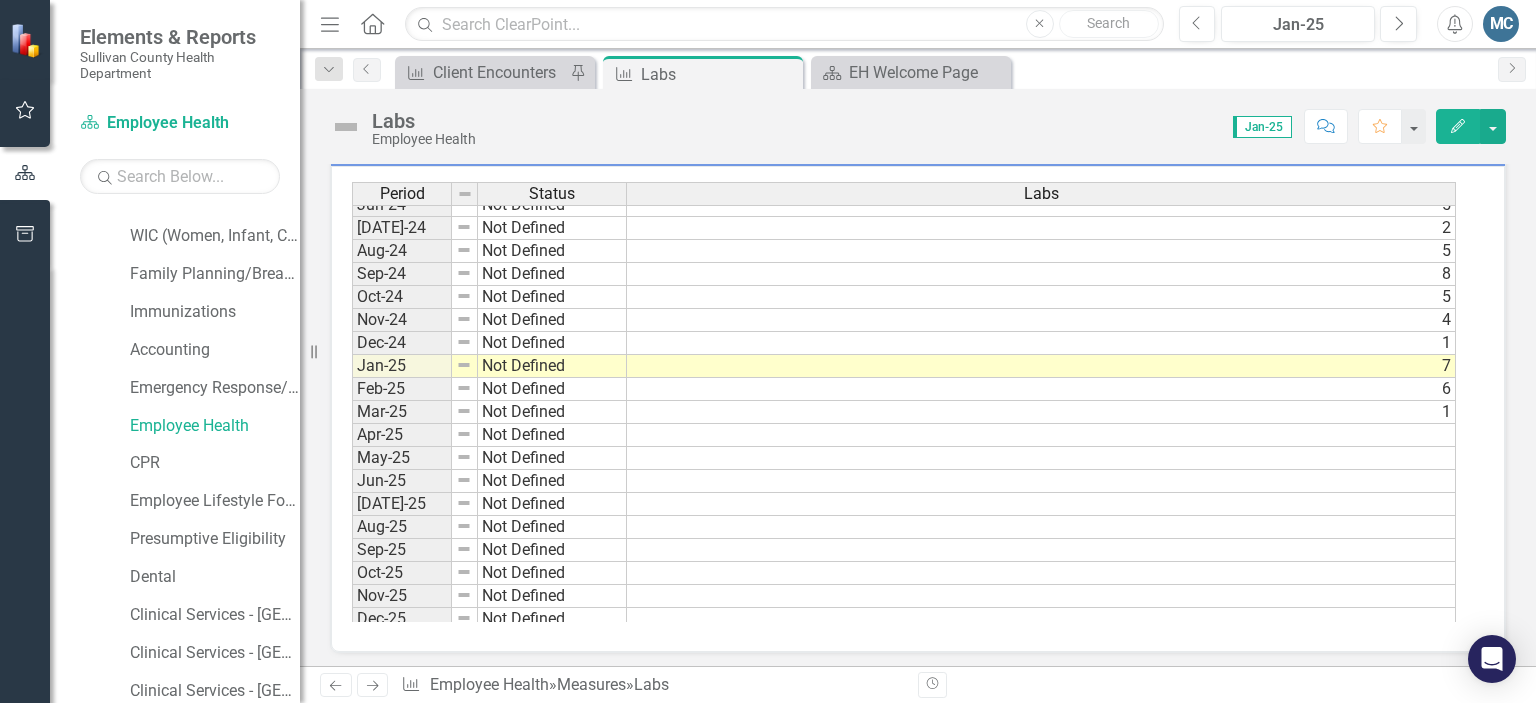 click on "Sep-22 Not Defined Oct-22 Not Defined Nov-22 Not Defined Dec-22 Not Defined Jan-23 Not Defined Feb-23 Not Defined Mar-23 Not Defined Apr-23 Not Defined May-23 Not Defined Jun-23 Not Defined [DATE]-23 Not Defined Aug-23 Not Defined Sep-23 Not Defined Oct-23 Not Defined Nov-23 Not Defined Dec-23 Not Defined Jan-24 Not Defined Feb-24 Not Defined Mar-24 Not Defined Apr-24 Not Defined May-24 Not Defined Jun-24 Not Defined [DATE]-24 Not Defined Aug-24 Not Defined Sep-24 Not Defined Oct-24 Not Defined Nov-24 Not Defined Dec-24 Not Defined Jan-25 Not Defined Feb-25 Not Defined Mar-25 Not Defined Apr-25 Not Defined May-25 Not Defined Jun-25 Not Defined [DATE]-25 Not Defined Aug-25 Not Defined Sep-25 Not Defined Oct-25 Not Defined Nov-25 Not Defined Dec-25 Not Defined" at bounding box center [489, 170] 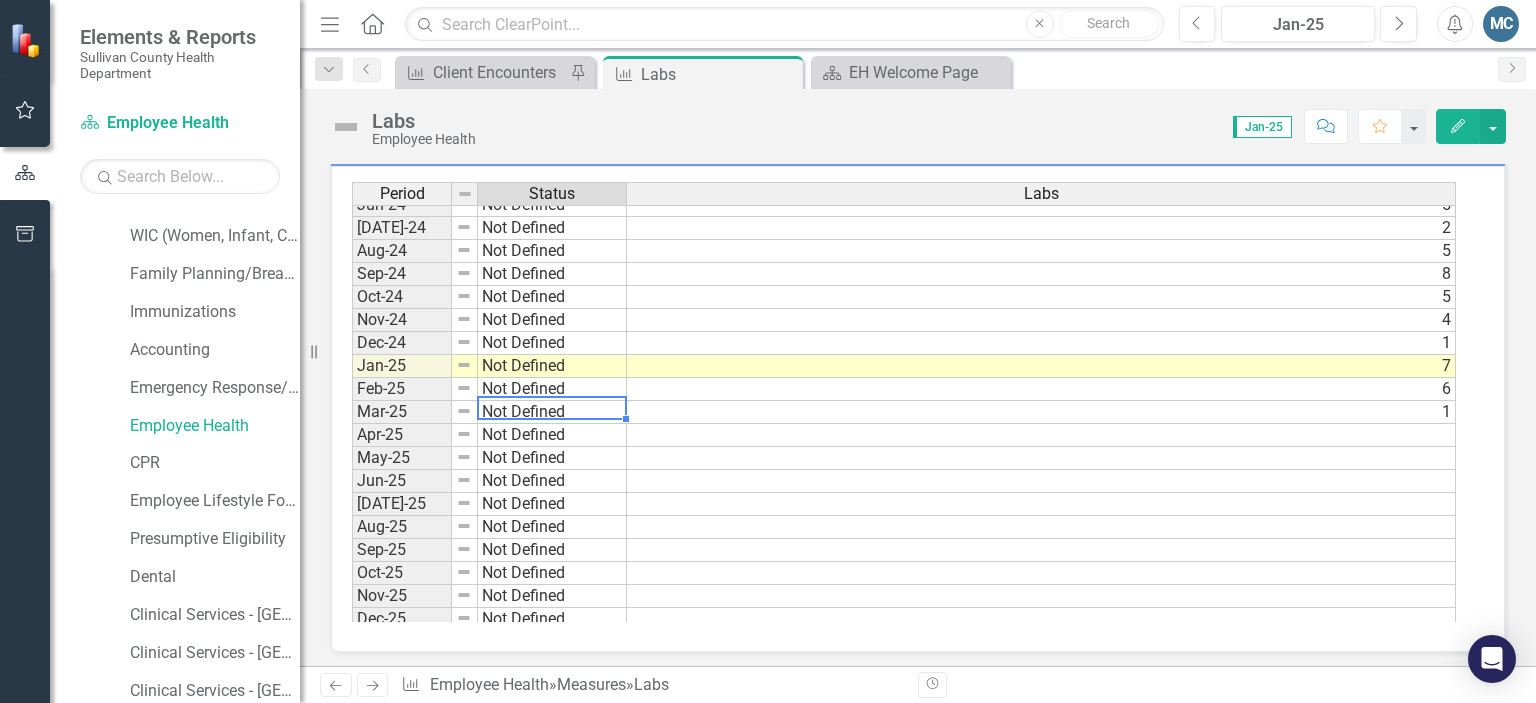 click on "Not Defined" at bounding box center [552, 412] 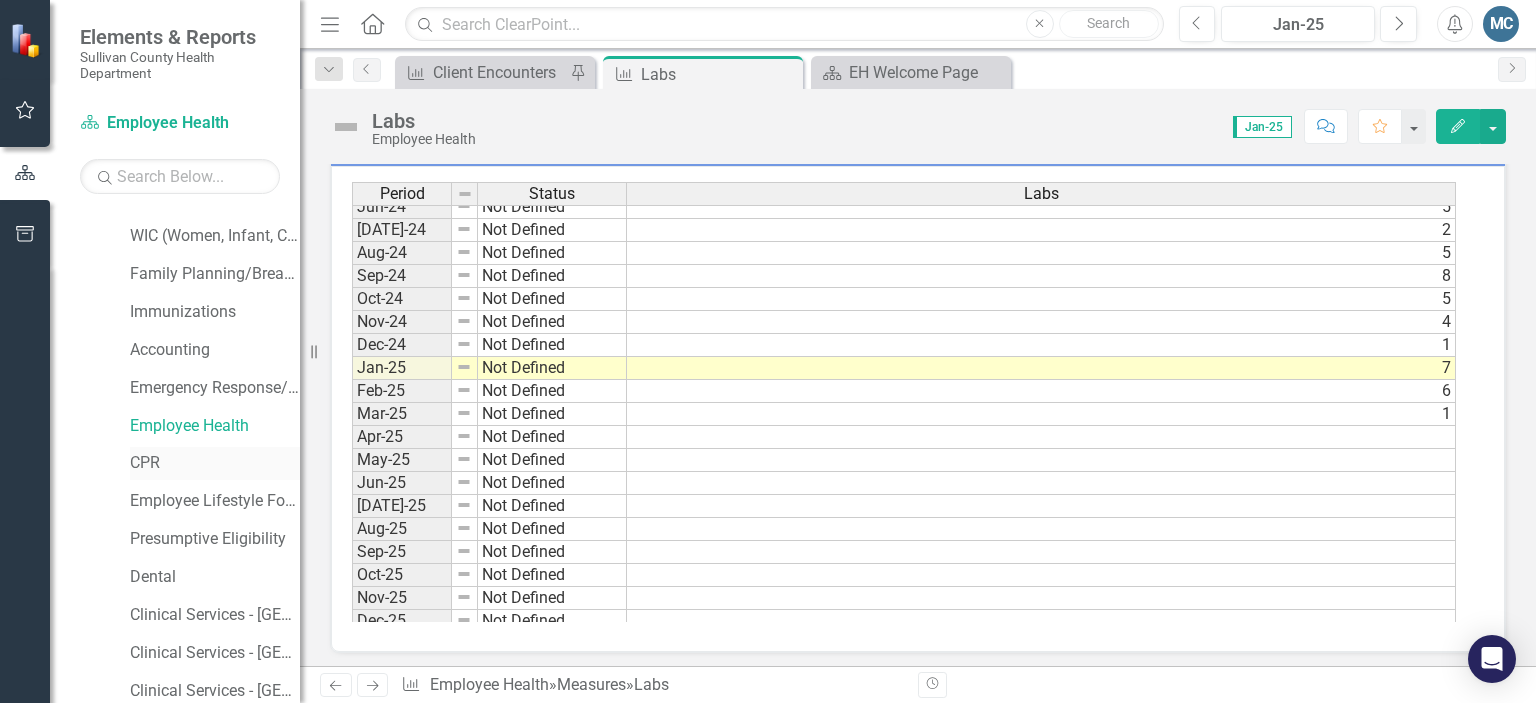 click on "CPR" at bounding box center [215, 463] 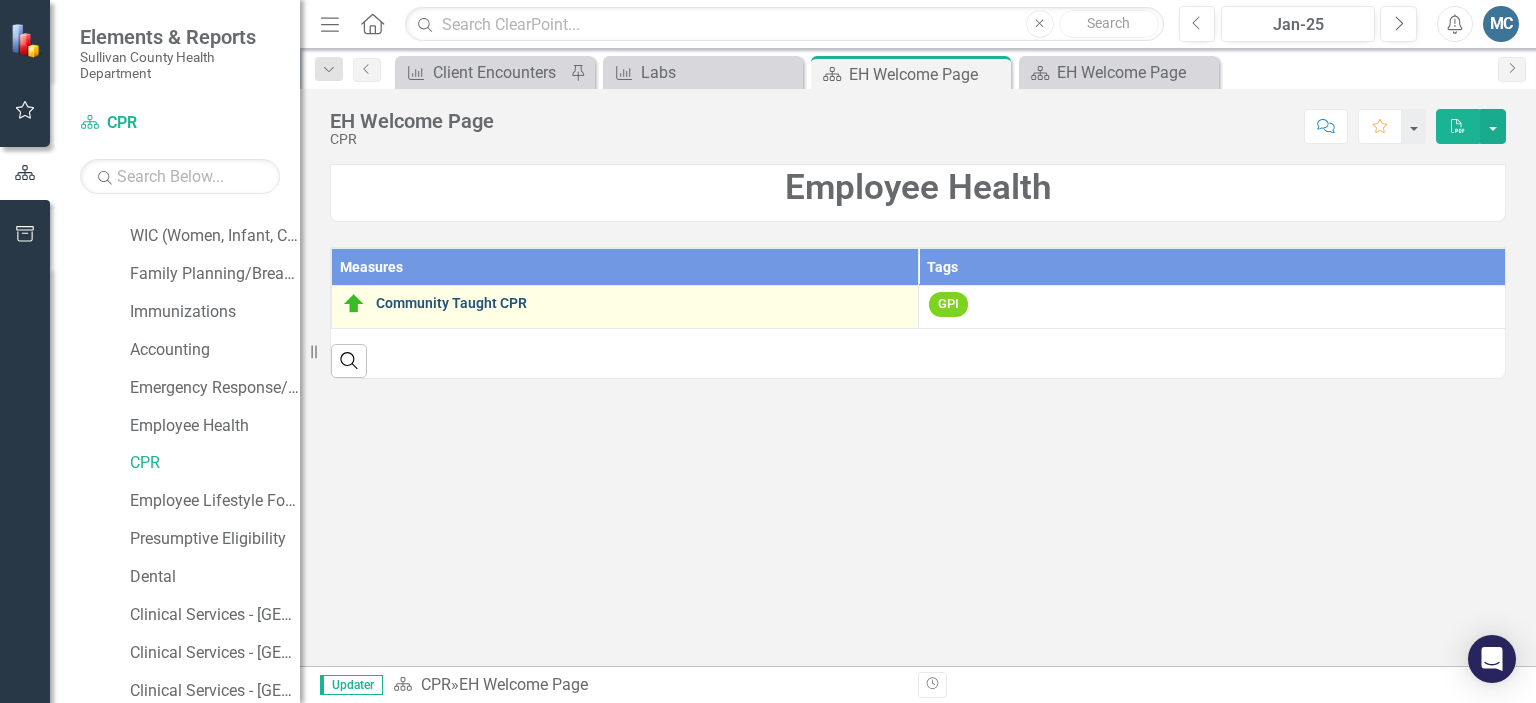 click on "Community Taught CPR" at bounding box center (642, 303) 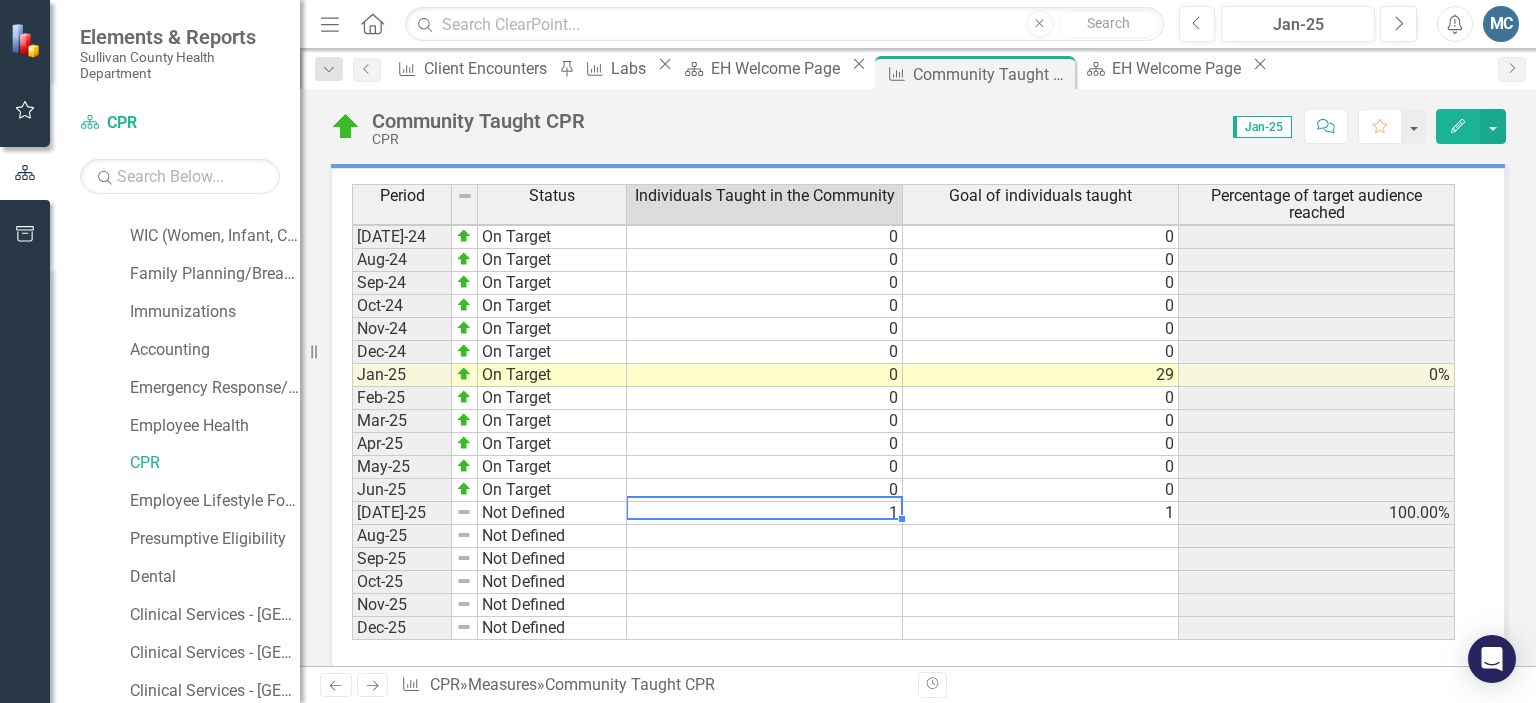 click on "Jun-23 On Target 0 1 0% [DATE]-23 On Target 0 0 Aug-23 On Target 0 0 Sep-23 On Target 0 0 Oct-23 On Target 0 0 Nov-23 On Target 0 0 Dec-23 On Target 0 0 Jan-24 On Target 0 44 0% Feb-24 On Target 0 0 Mar-24 On Target 0 0 Apr-24 On Target 0 0 May-24 On Target 0 0 Jun-24 On Target 0 0 [DATE]-24 On Target 0 0 Aug-24 On Target 0 0 Sep-24 On Target 0 0 Oct-24 On Target 0 0 Nov-24 On Target 0 0 Dec-24 On Target 0 0 Jan-25 On Target 0 29 0% Feb-25 On Target 0 0 Mar-25 On Target 0 0 Apr-25 On Target 0 0 May-25 On Target 0 0 Jun-25 On Target 0 0 [DATE]-25 Not Defined 1 1 100.00% Aug-25 Not Defined Sep-25 Not Defined Oct-25 Not Defined Nov-25 Not Defined Dec-25 Not Defined" at bounding box center [903, 283] 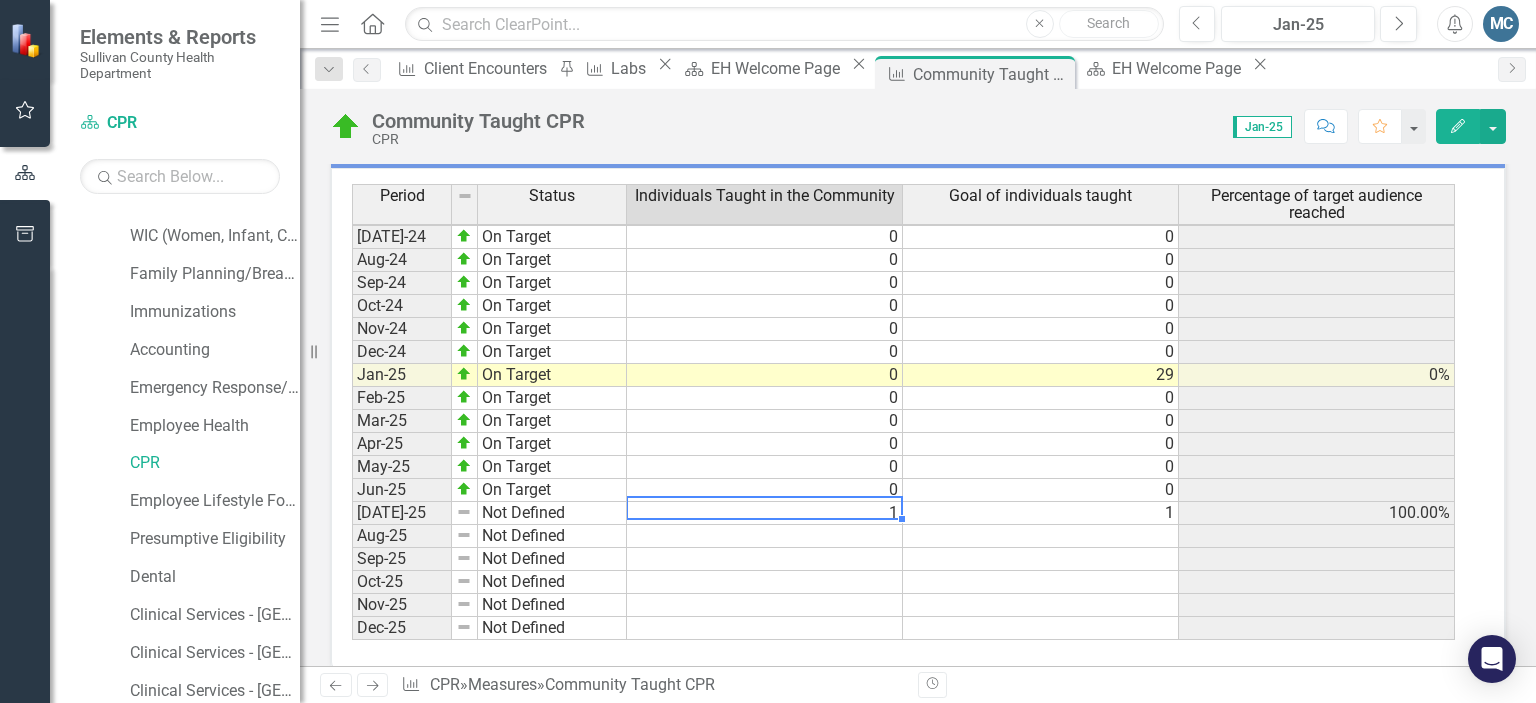 scroll, scrollTop: 908, scrollLeft: 0, axis: vertical 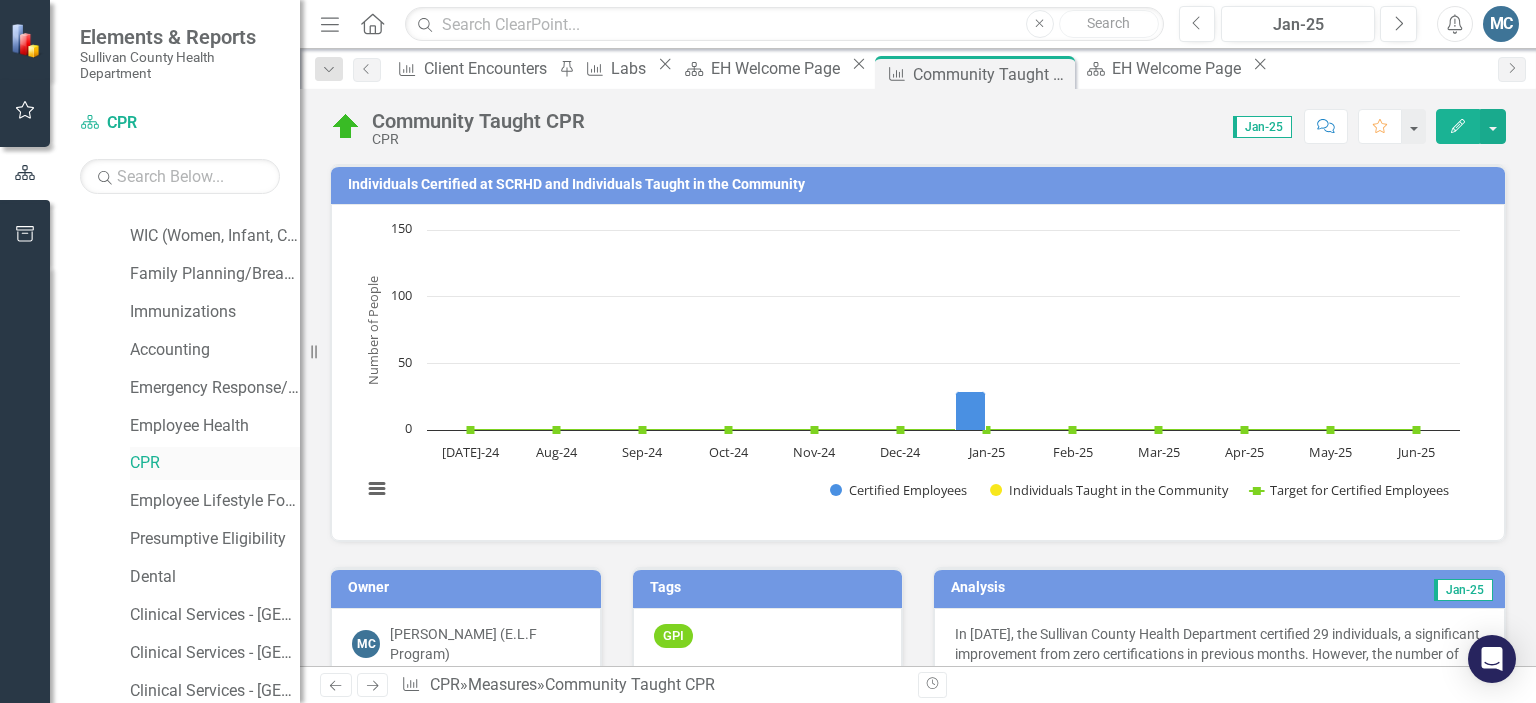 click on "CPR" at bounding box center [215, 463] 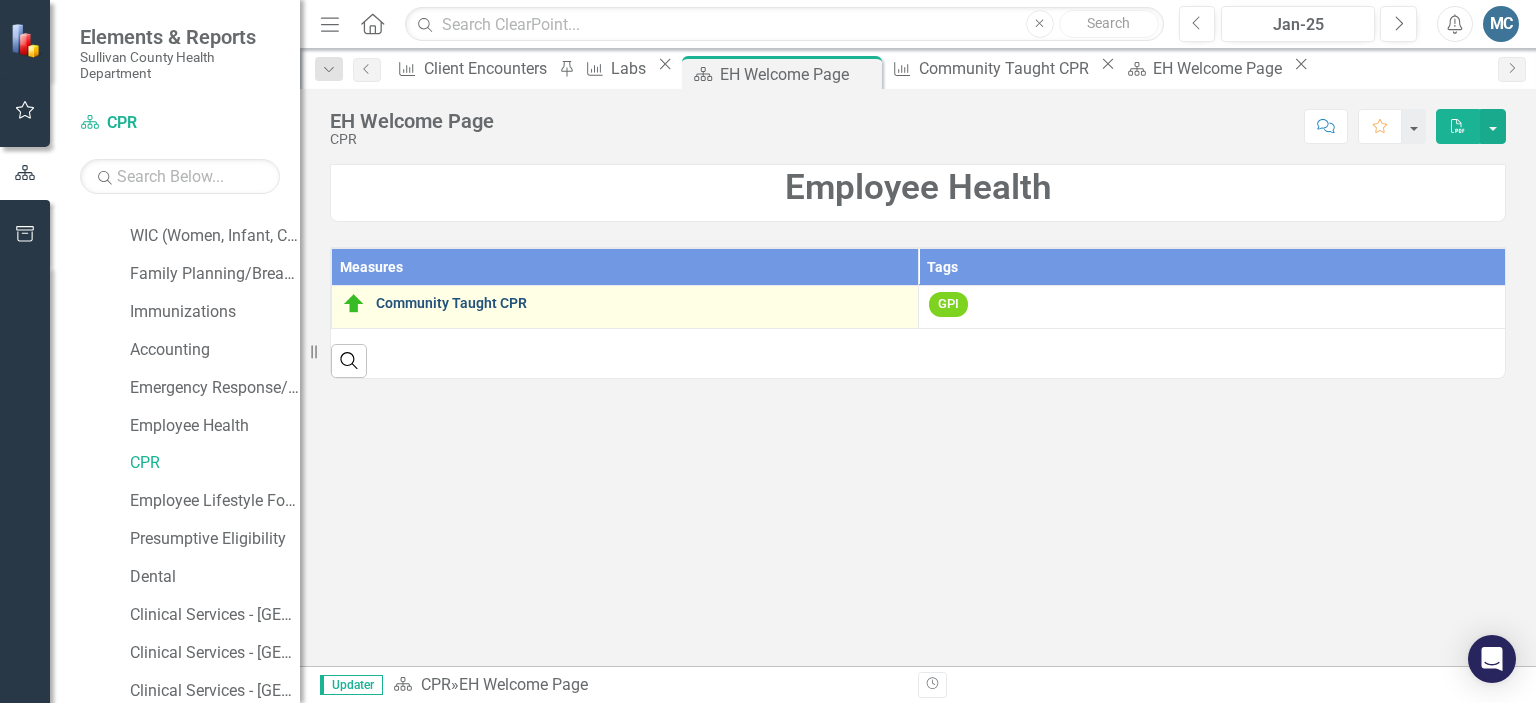 click on "Community Taught CPR" at bounding box center [642, 303] 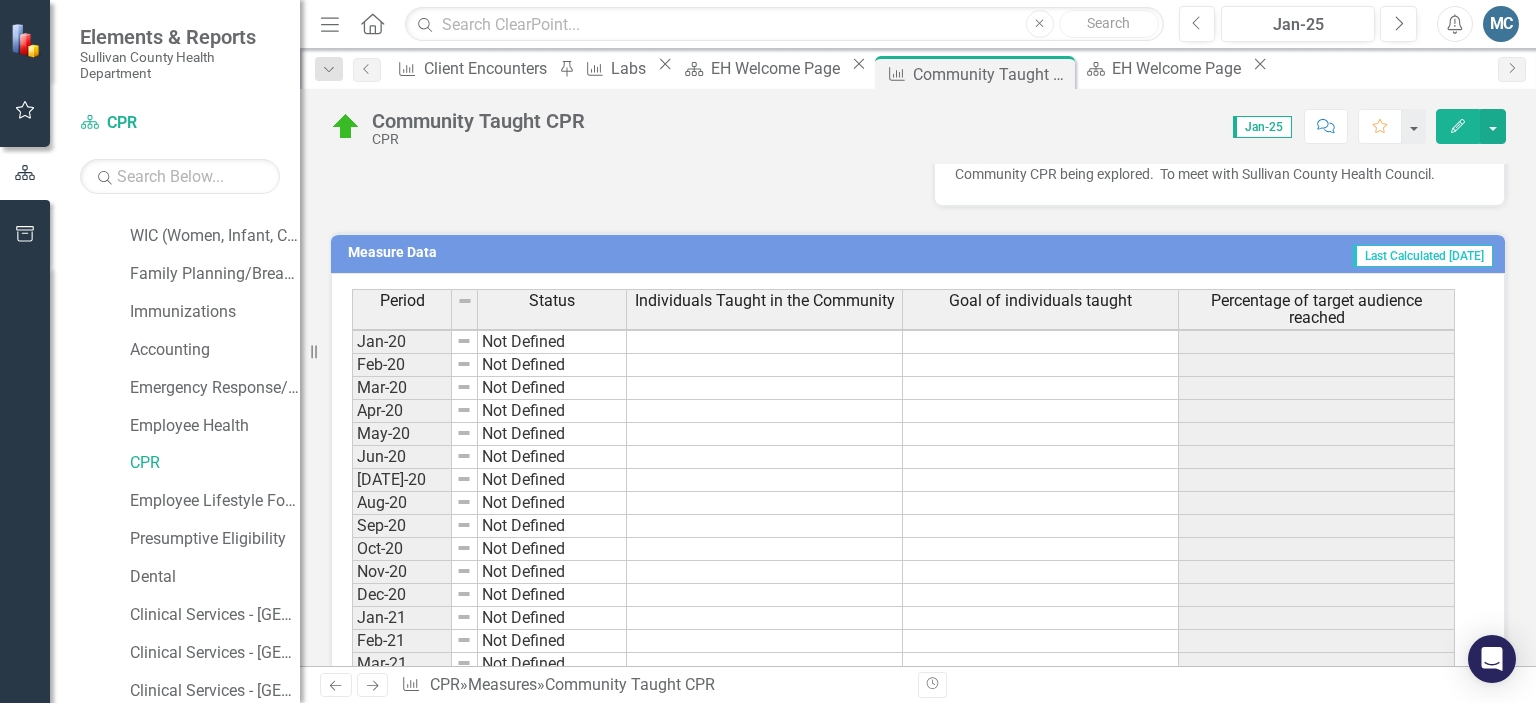 scroll, scrollTop: 692, scrollLeft: 0, axis: vertical 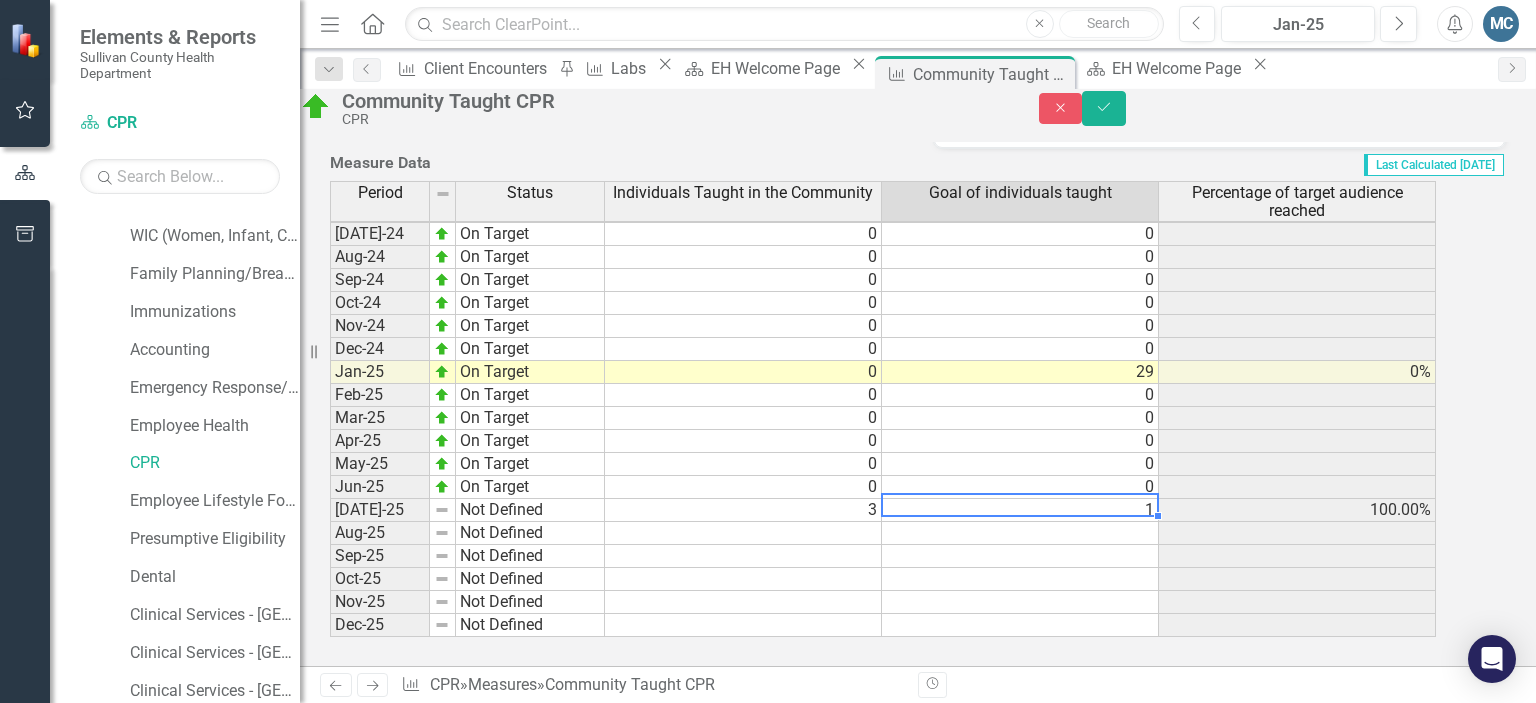 click on "1" at bounding box center [1020, 510] 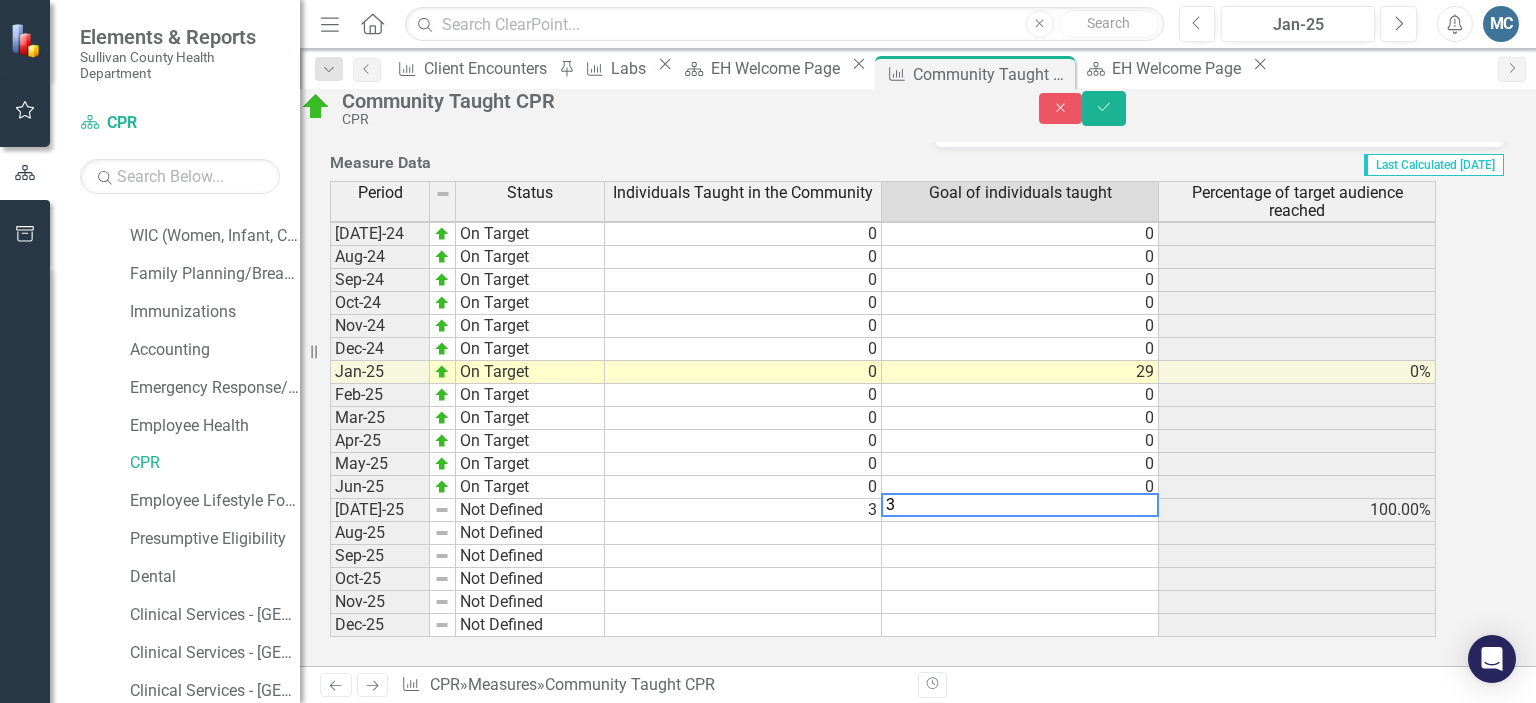 type on "3" 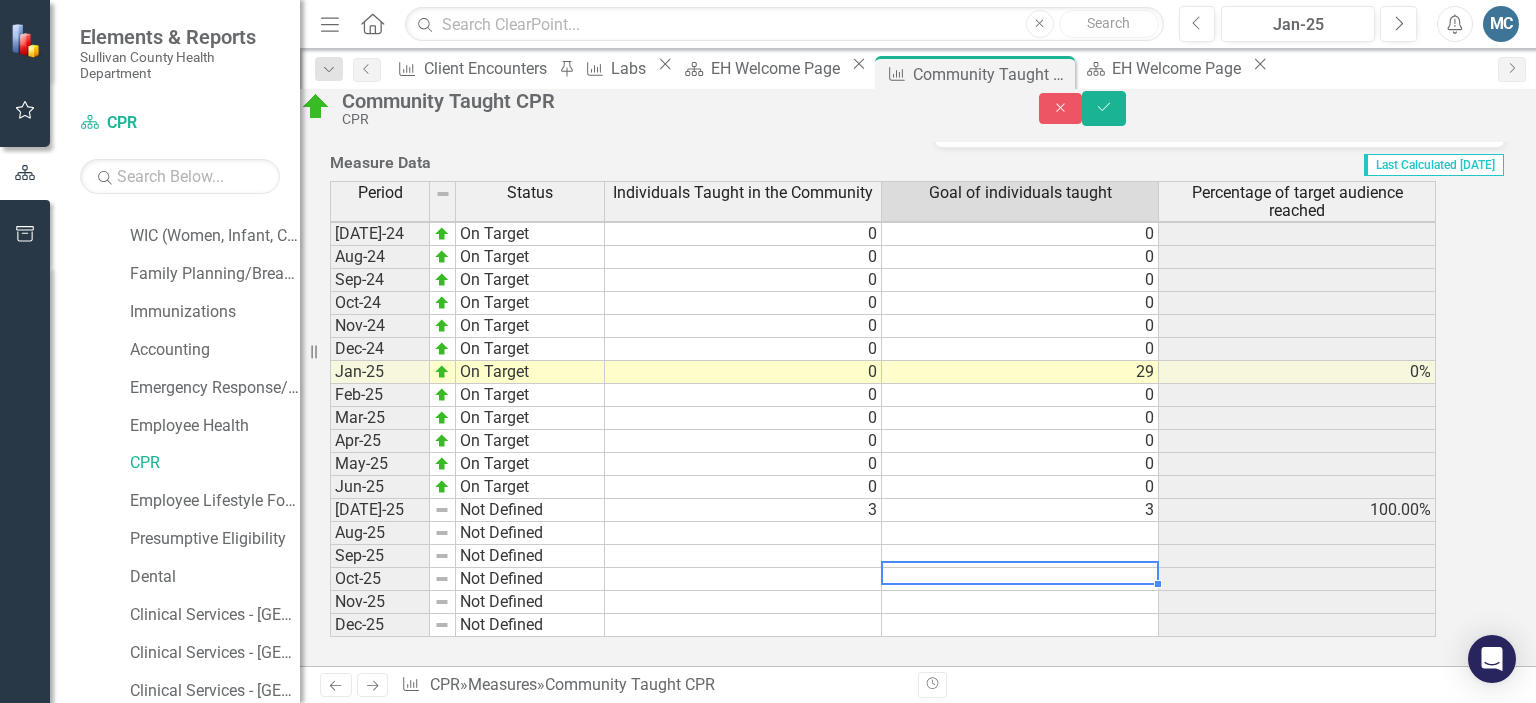click at bounding box center (1020, 579) 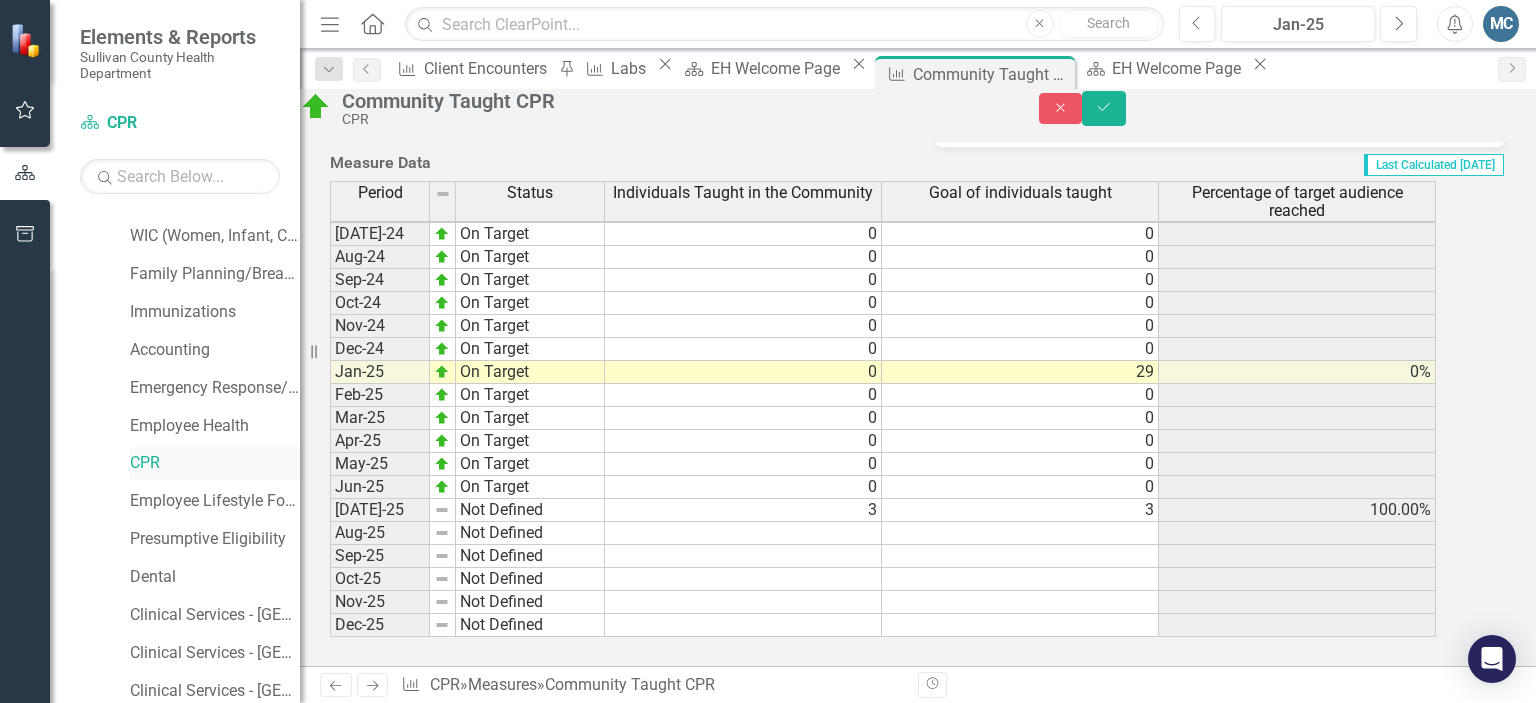 click on "CPR" at bounding box center [215, 463] 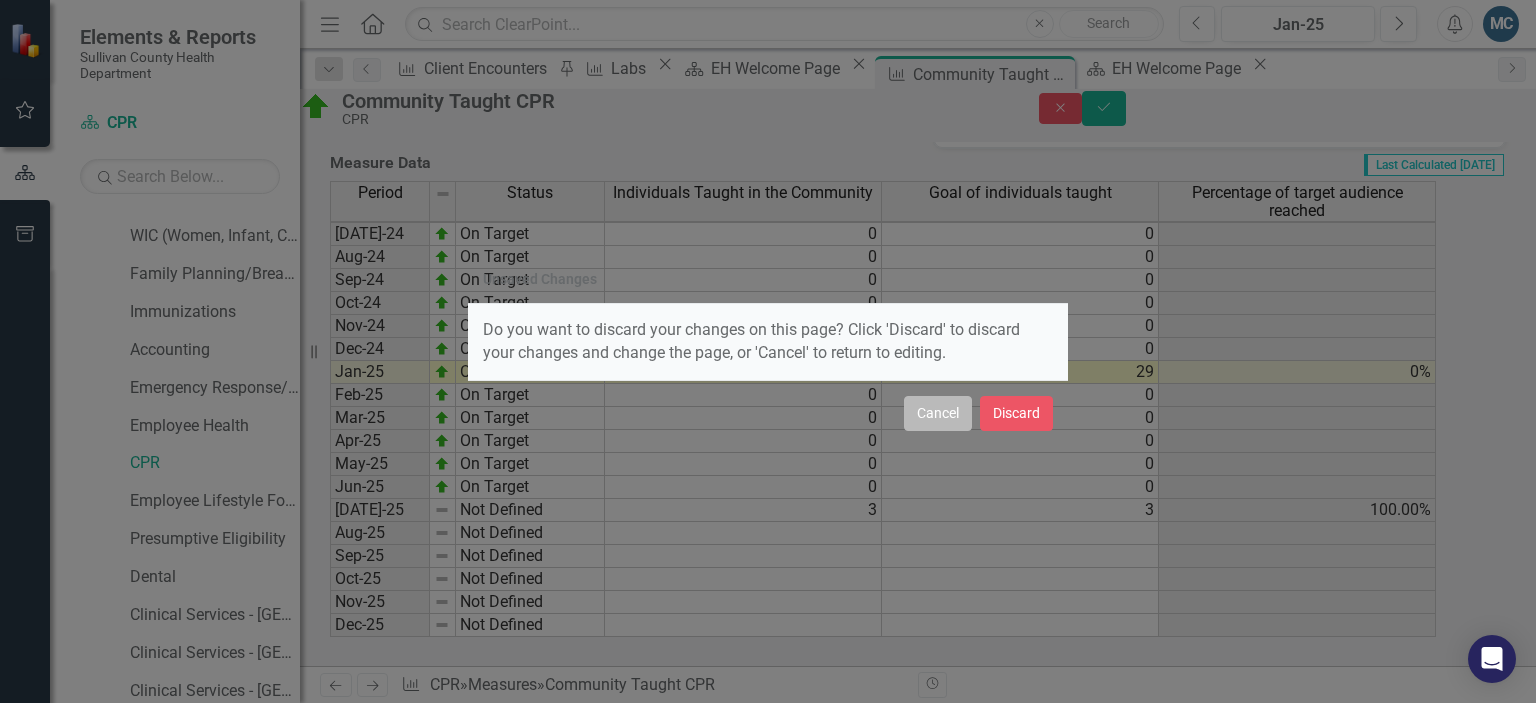 click on "Cancel" at bounding box center [938, 413] 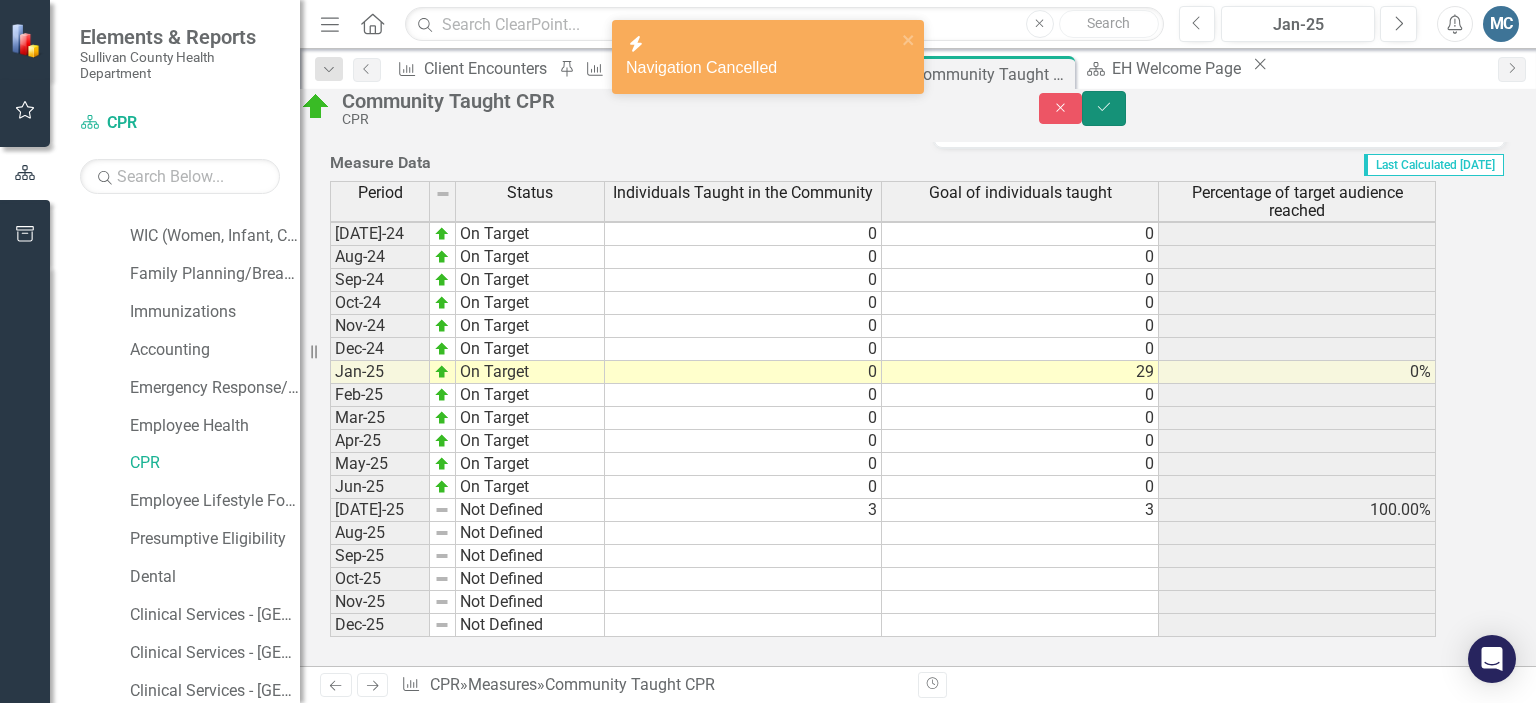 click on "Save" at bounding box center (1104, 108) 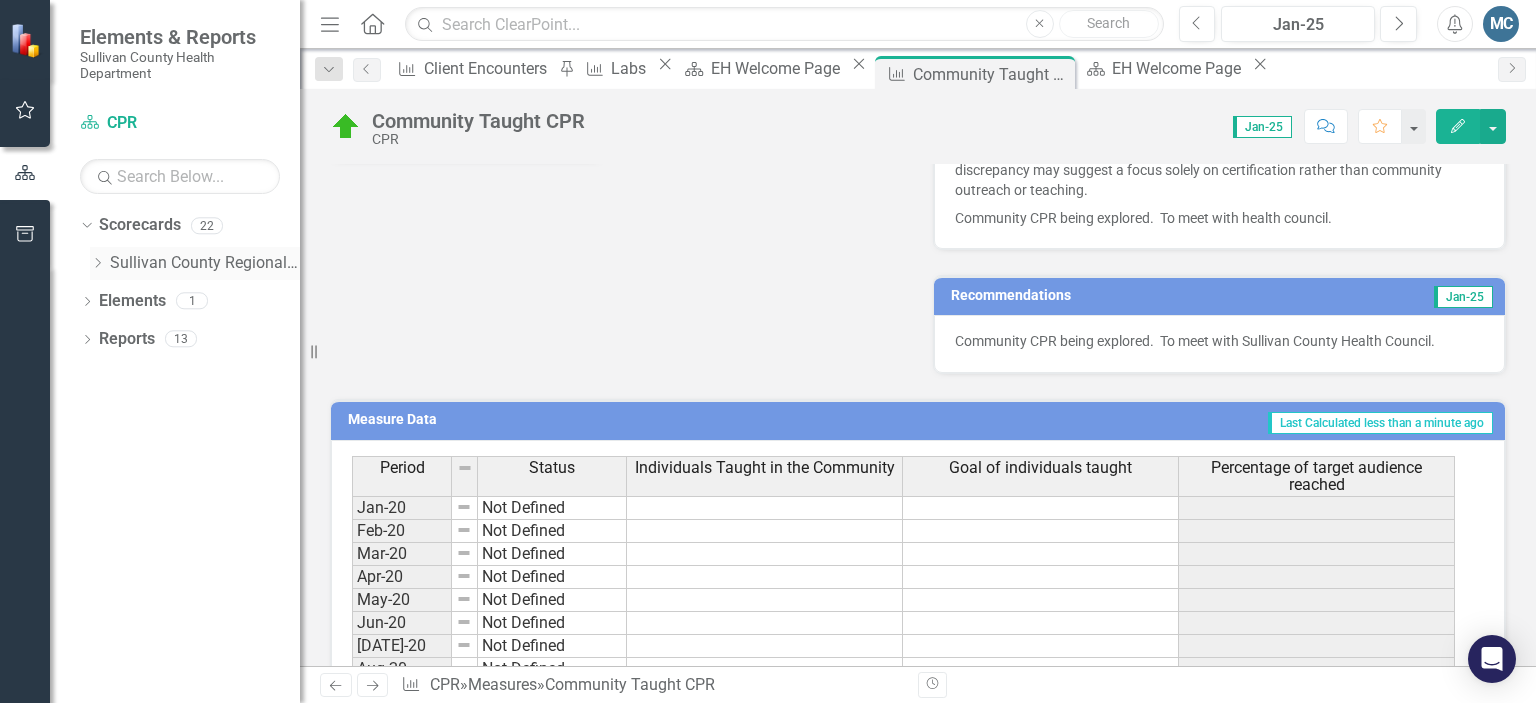click on "Dropdown" 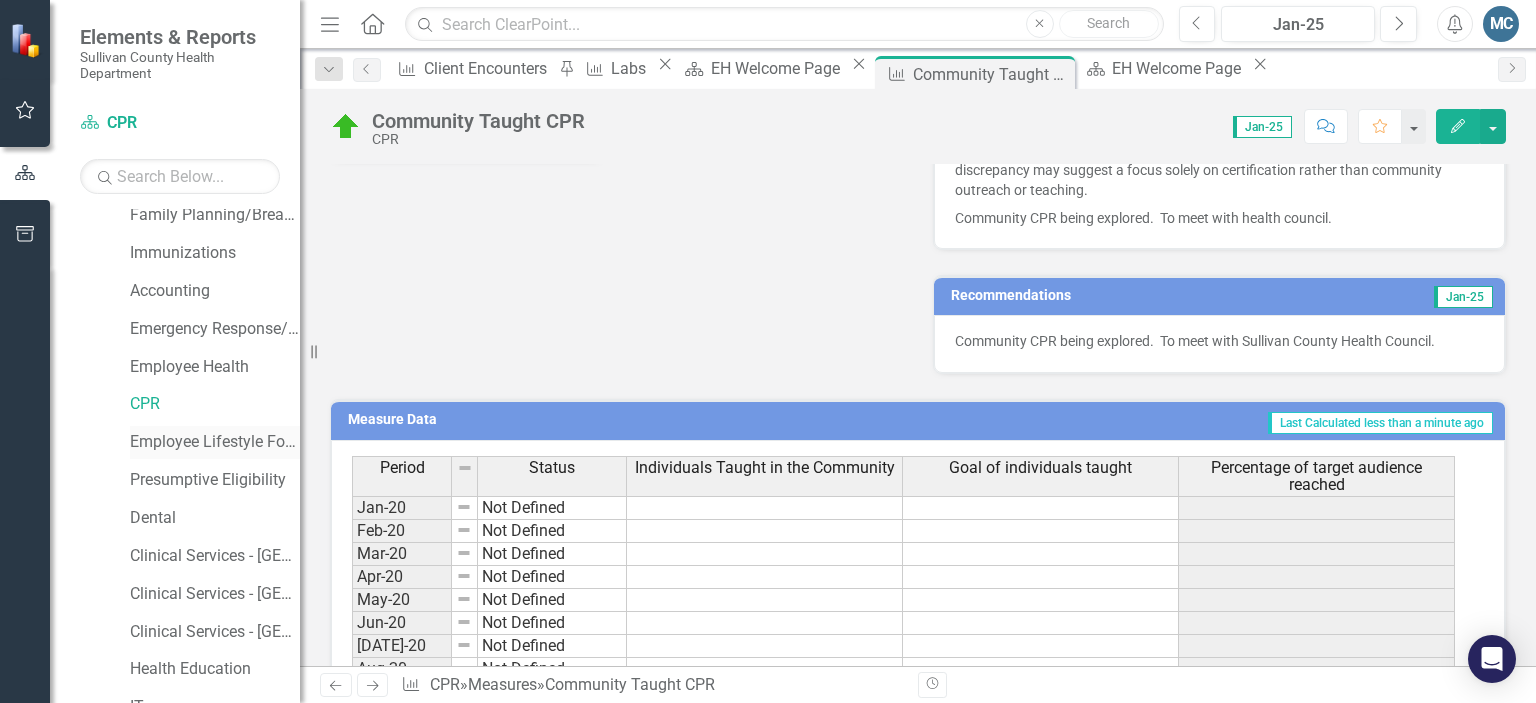 click on "Employee Lifestyle Focus" at bounding box center [215, 442] 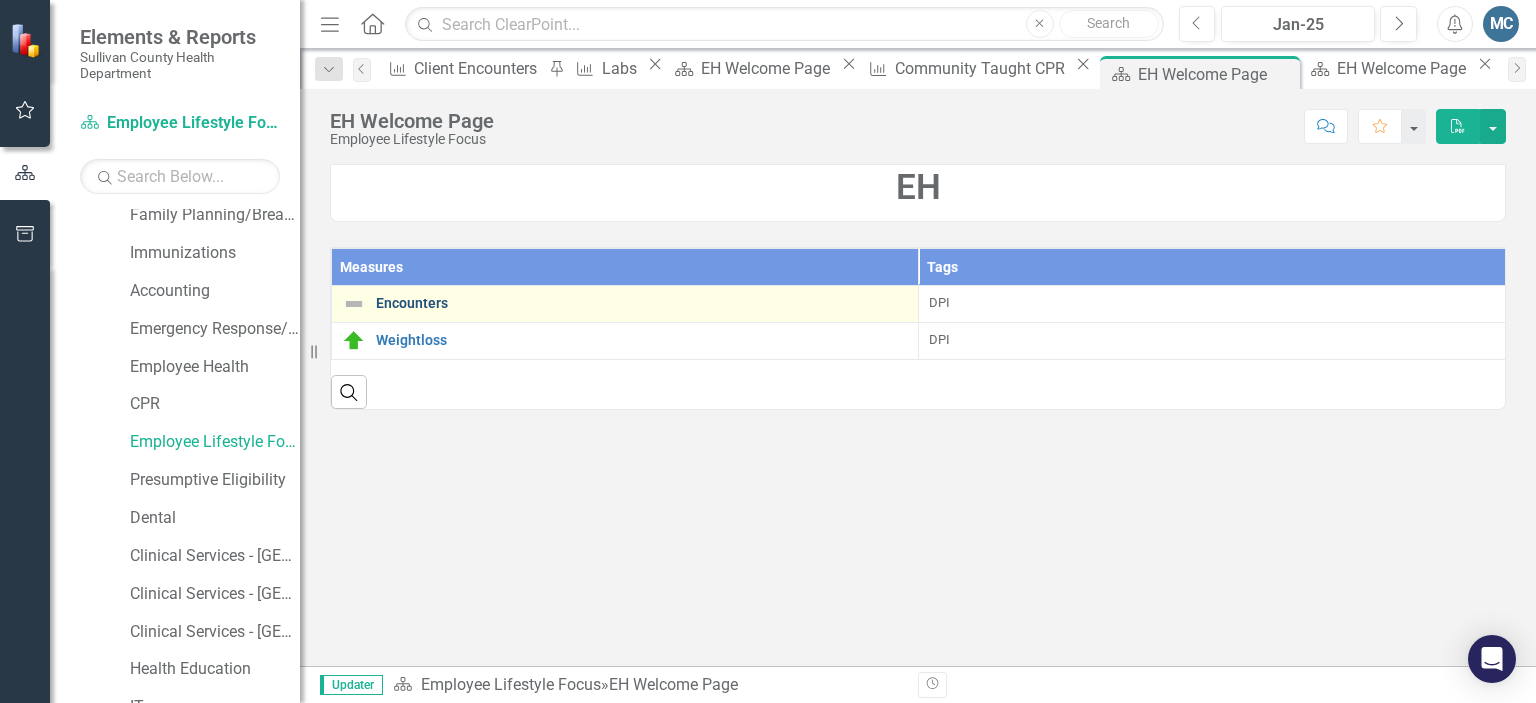 click on "Encounters" at bounding box center (642, 303) 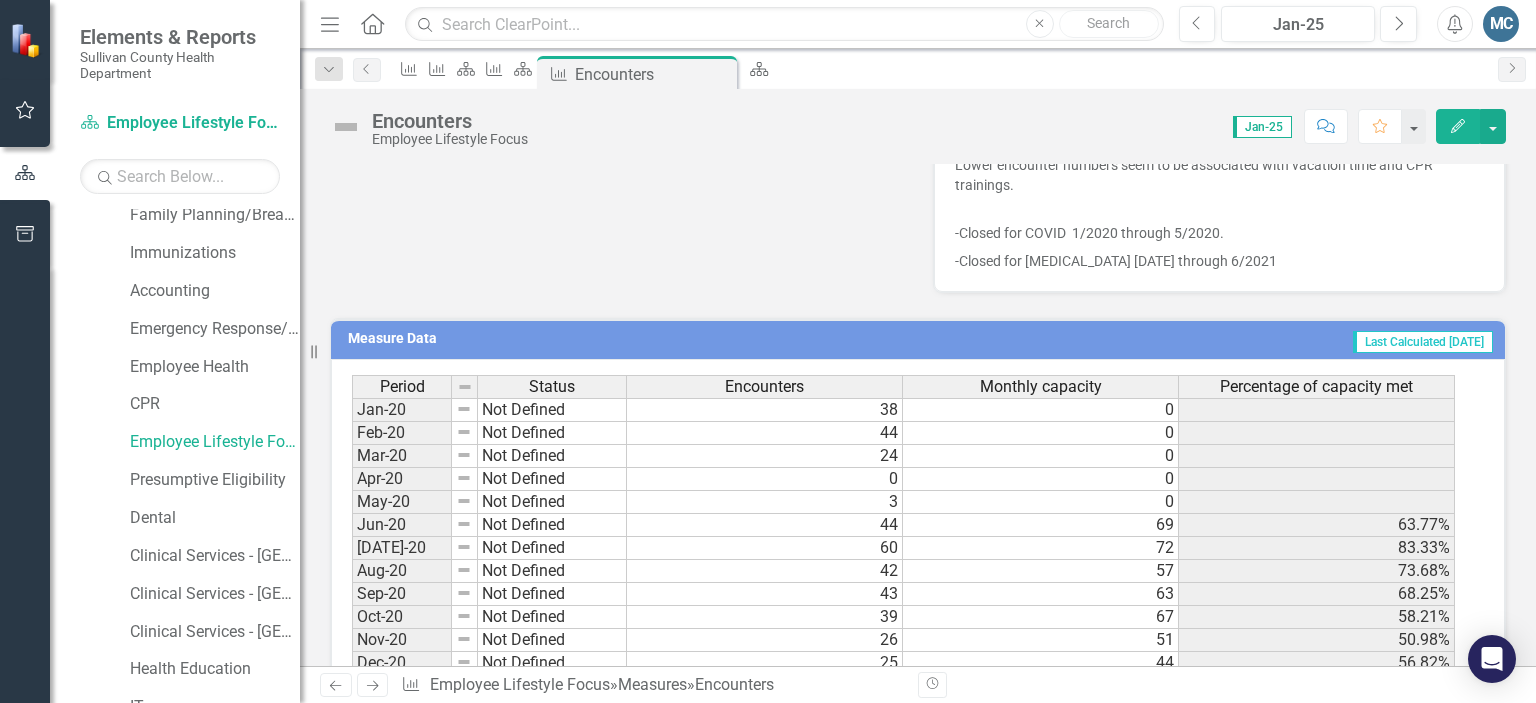 scroll, scrollTop: 660, scrollLeft: 0, axis: vertical 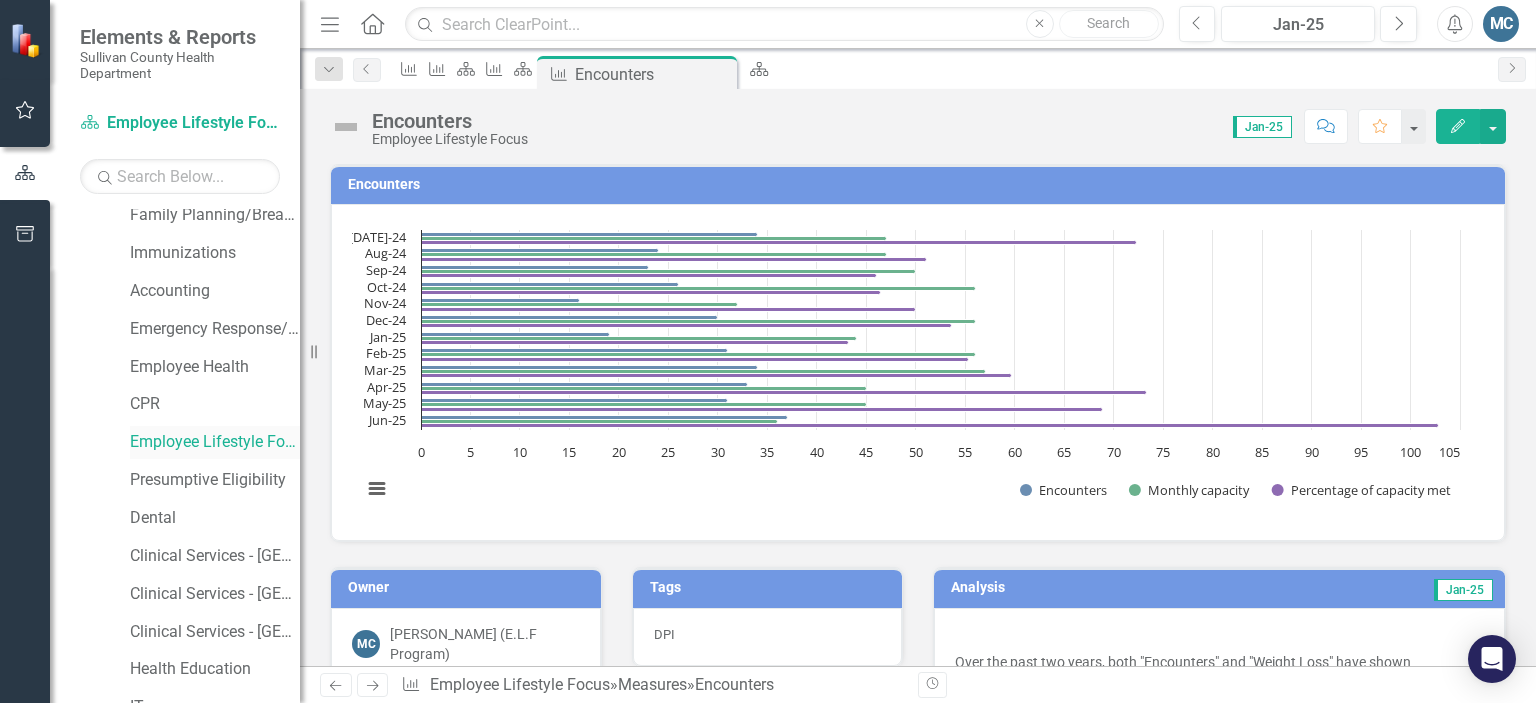 click on "Employee Lifestyle Focus" at bounding box center (215, 442) 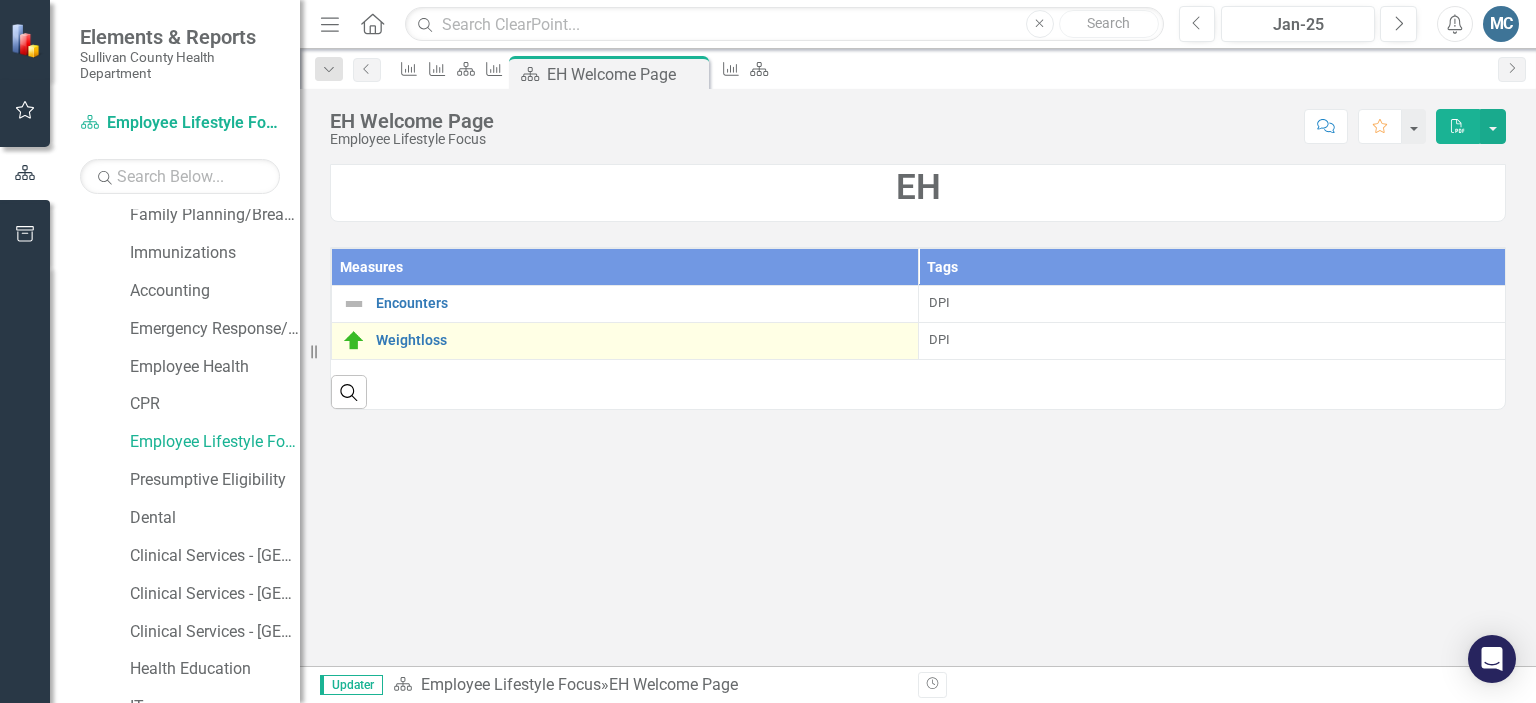 click on "Weightloss" at bounding box center [625, 341] 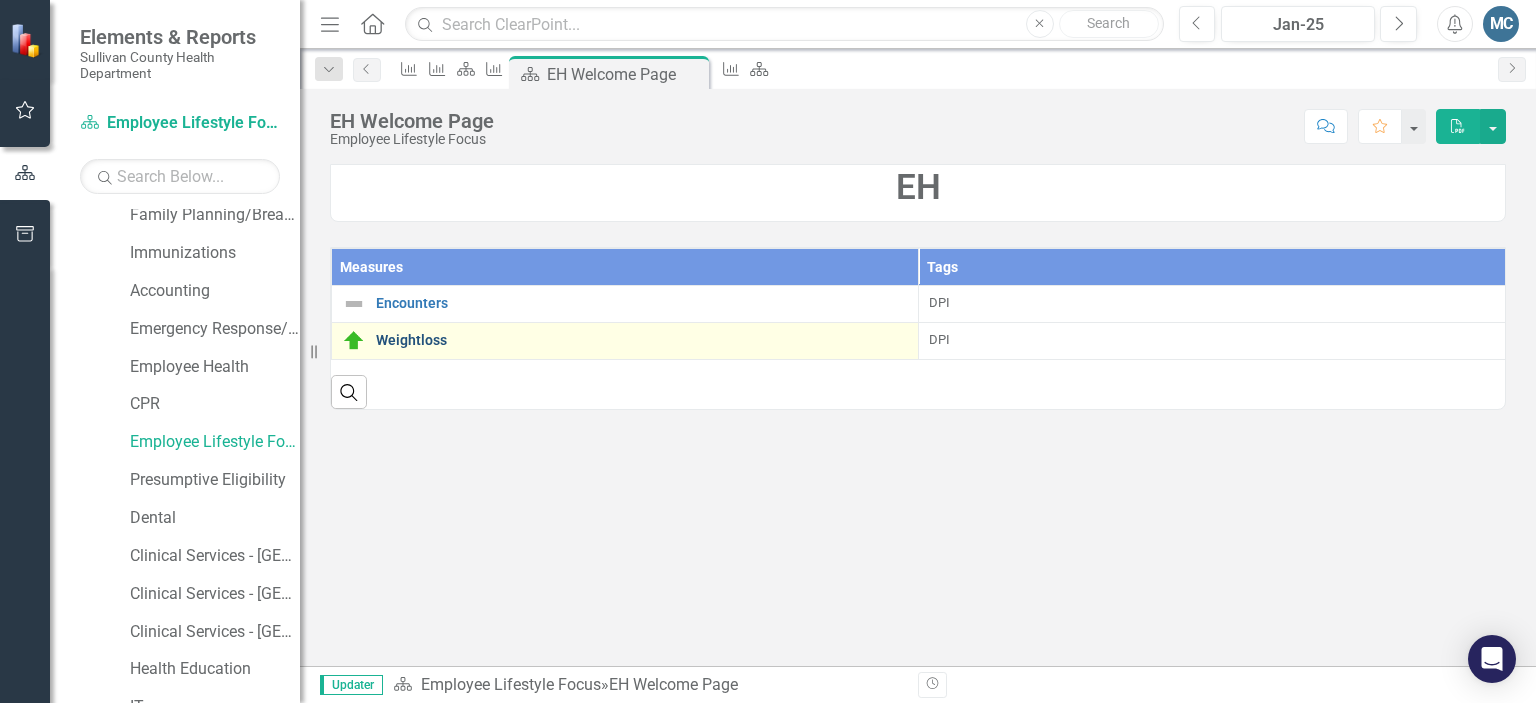 click on "Weightloss" at bounding box center [642, 340] 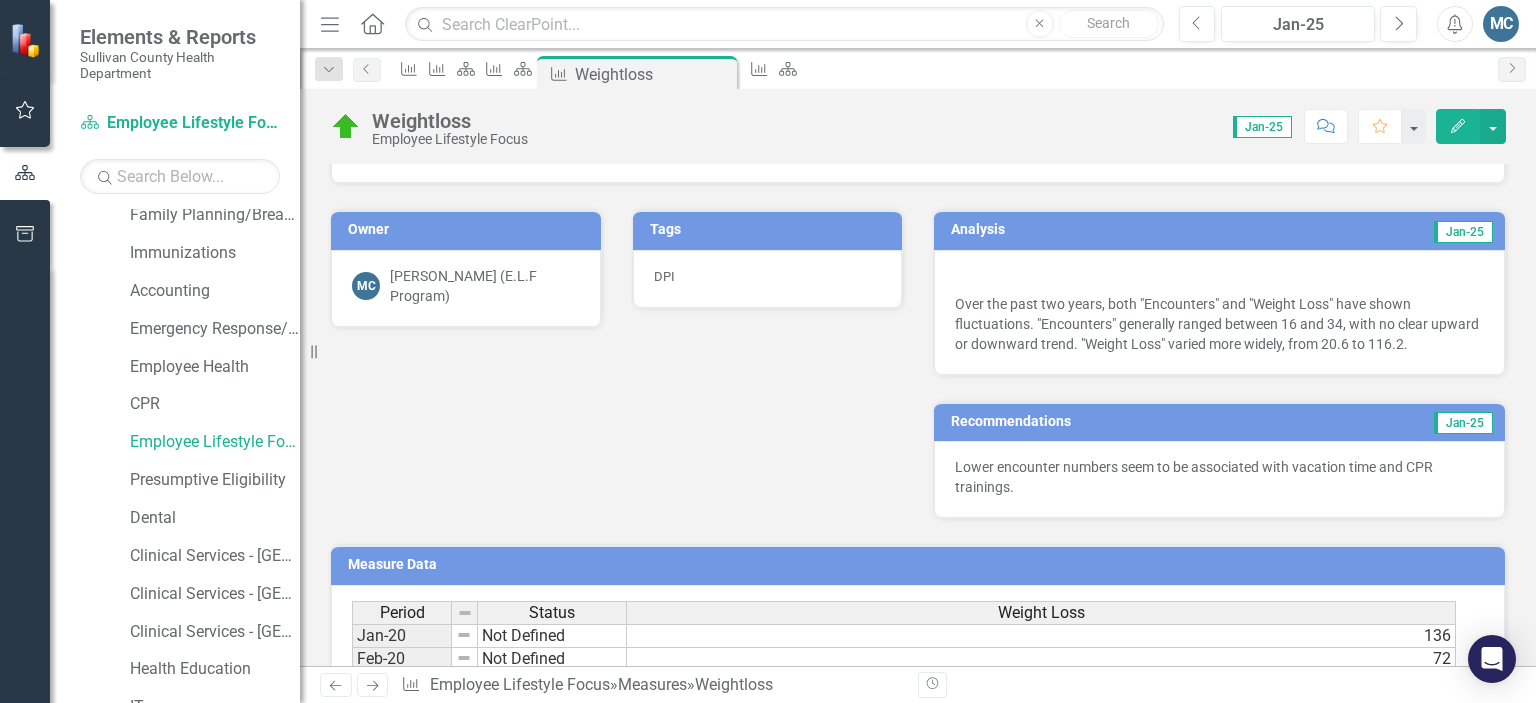 click at bounding box center [1219, 278] 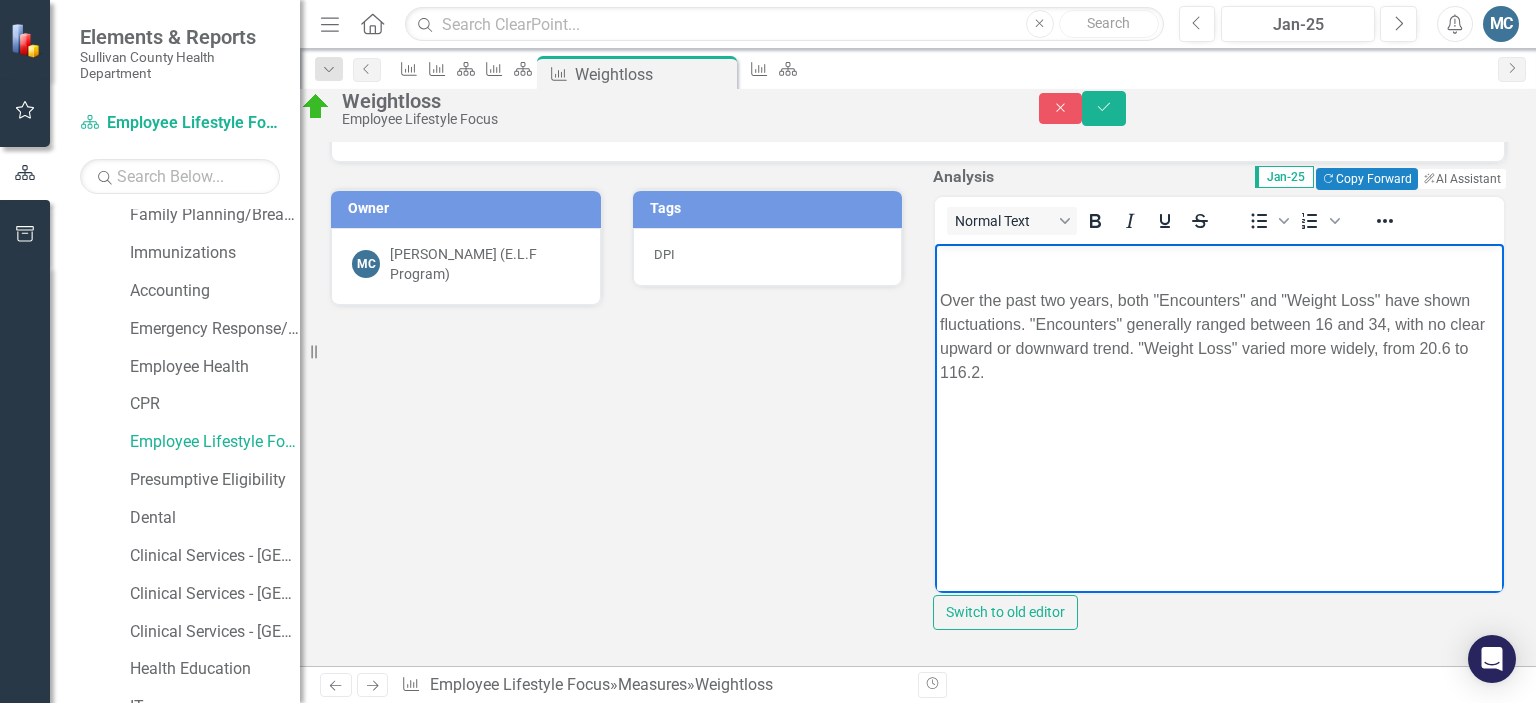 drag, startPoint x: 1138, startPoint y: 373, endPoint x: 938, endPoint y: 294, distance: 215.0372 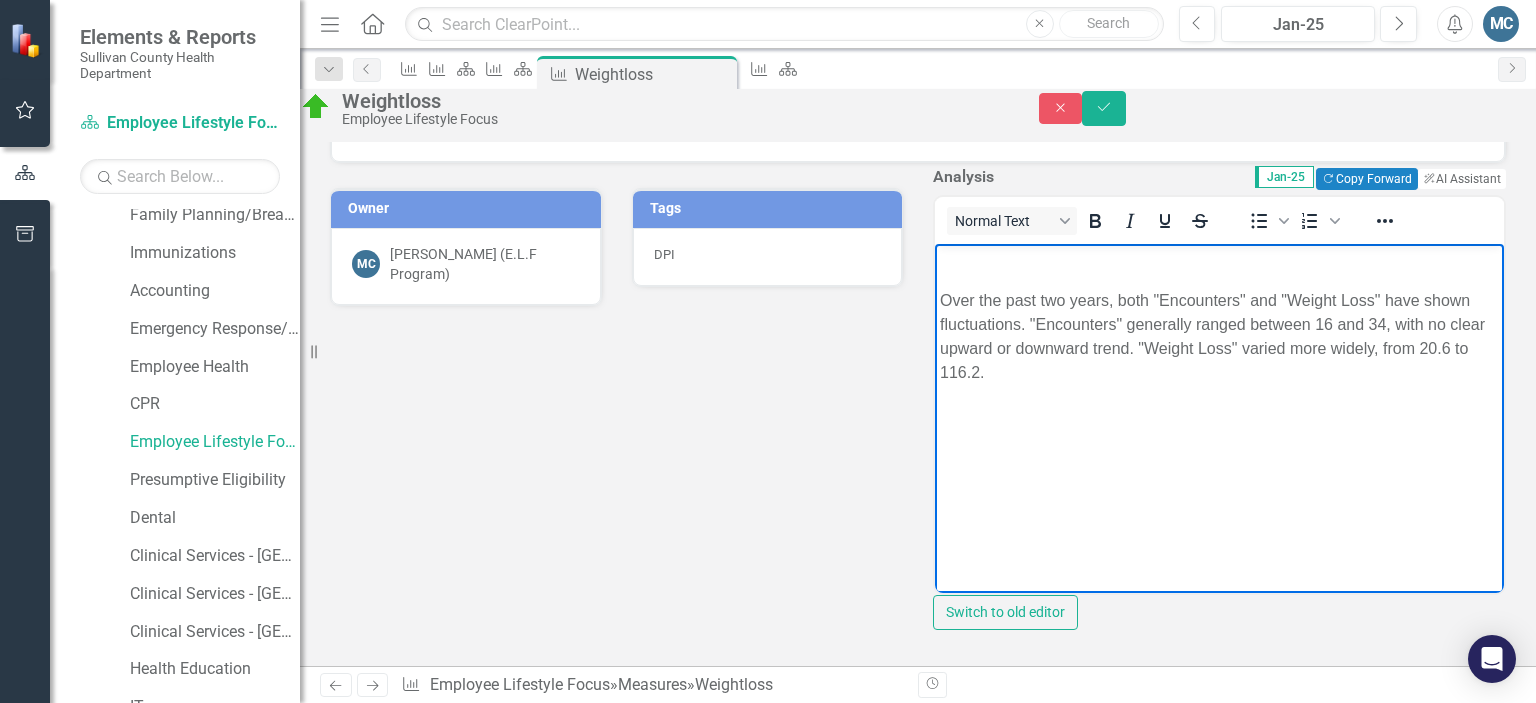 click on "Over the past two years, both "Encounters" and "Weight Loss" have shown fluctuations. "Encounters" generally ranged between 16 and 34, with no clear upward or downward trend. "Weight Loss" varied more widely, from 20.6 to 116.2." at bounding box center (1219, 394) 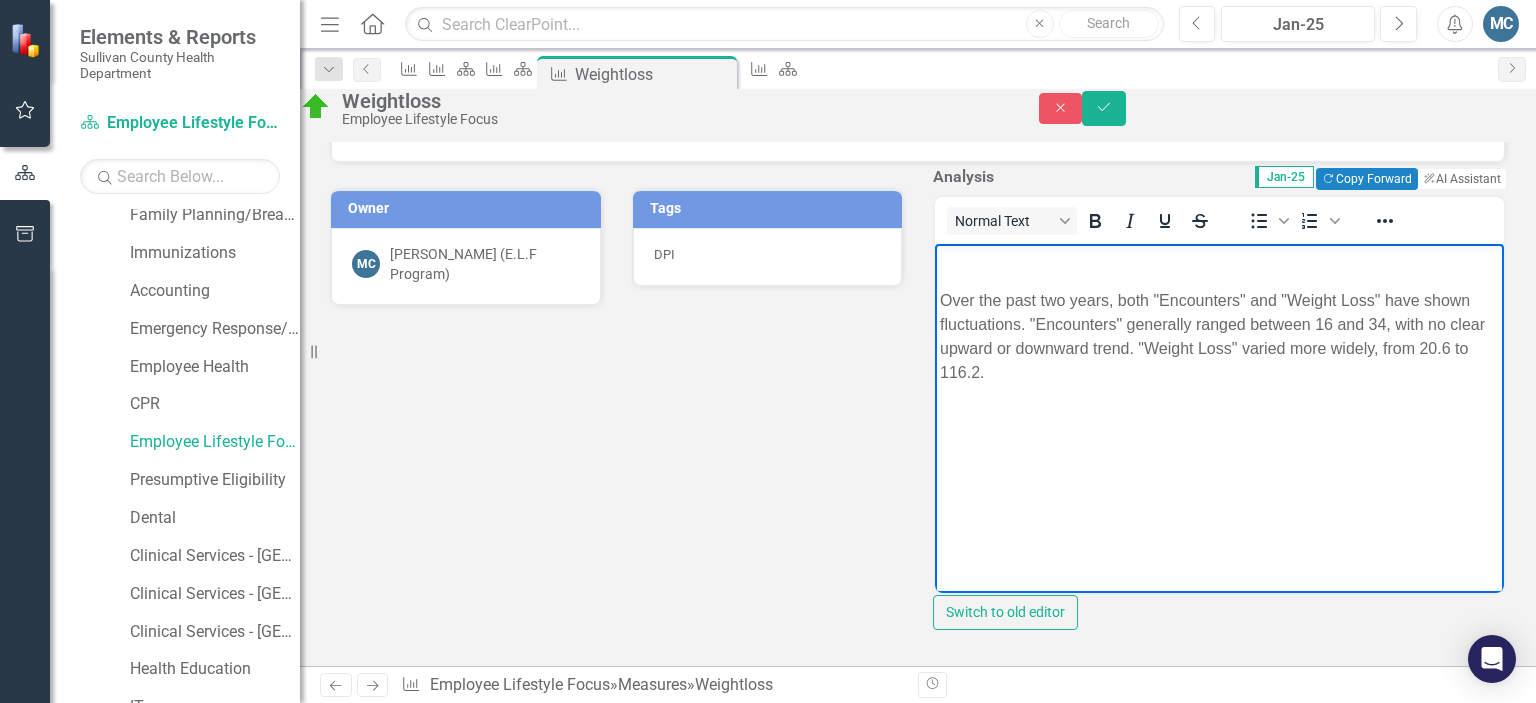type 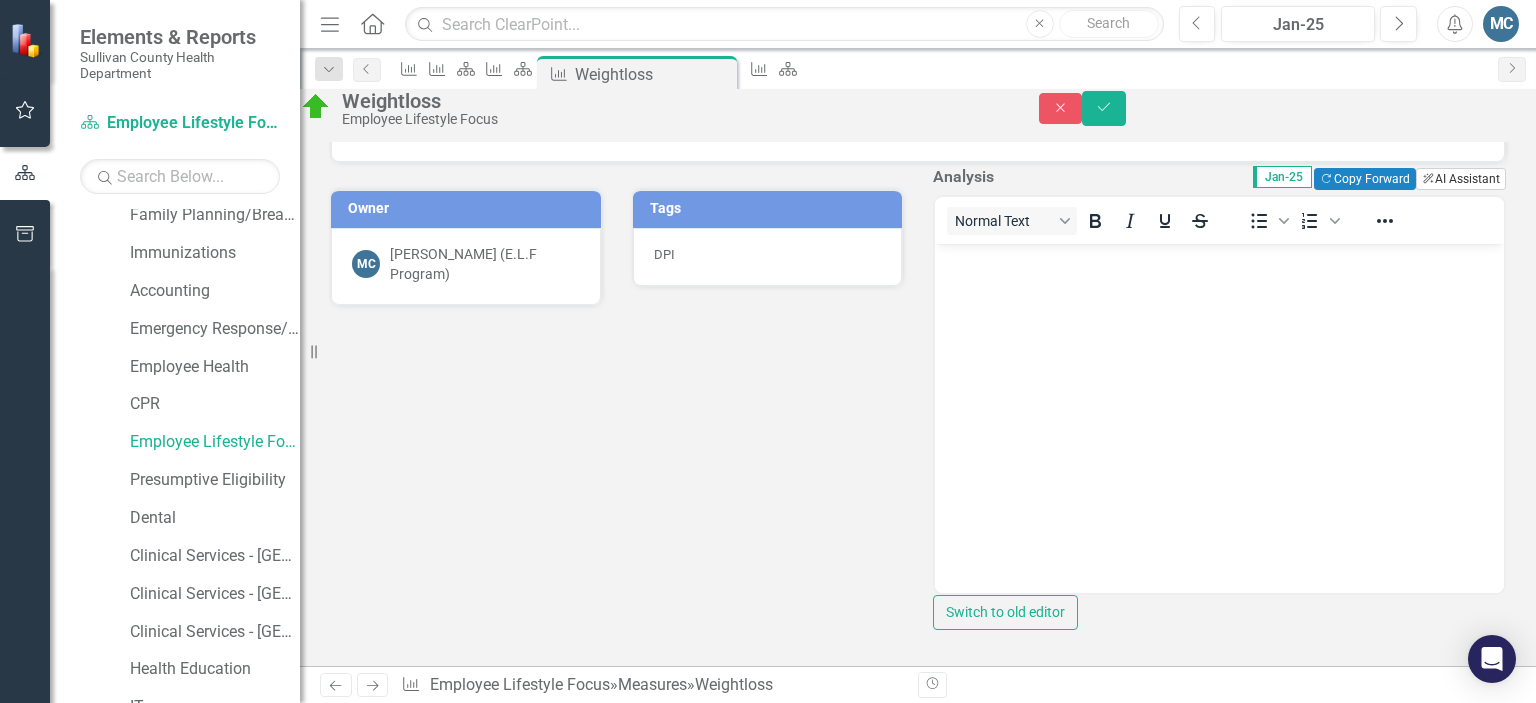click on "ClearPoint AI  AI Assistant" at bounding box center (1461, 179) 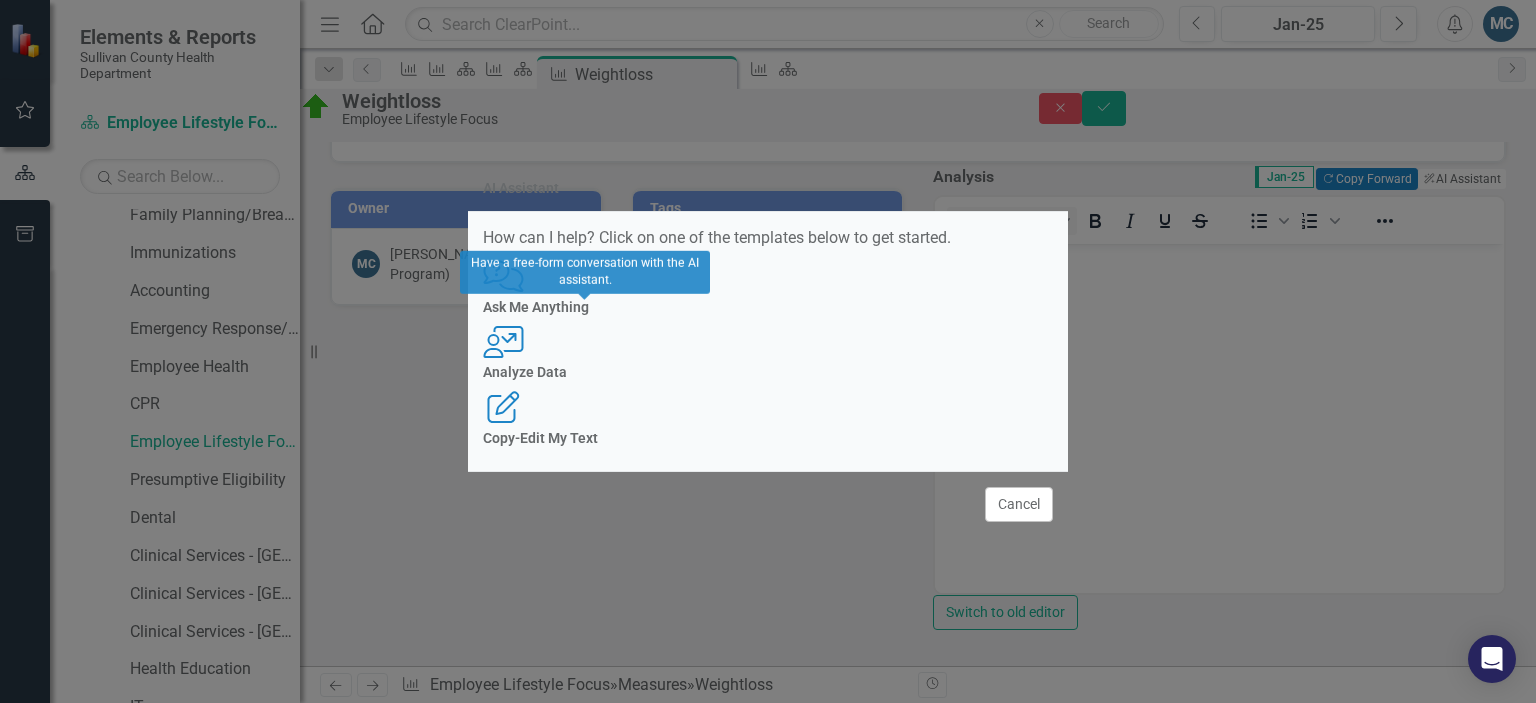 click on "Ask Me Anything" at bounding box center (768, 307) 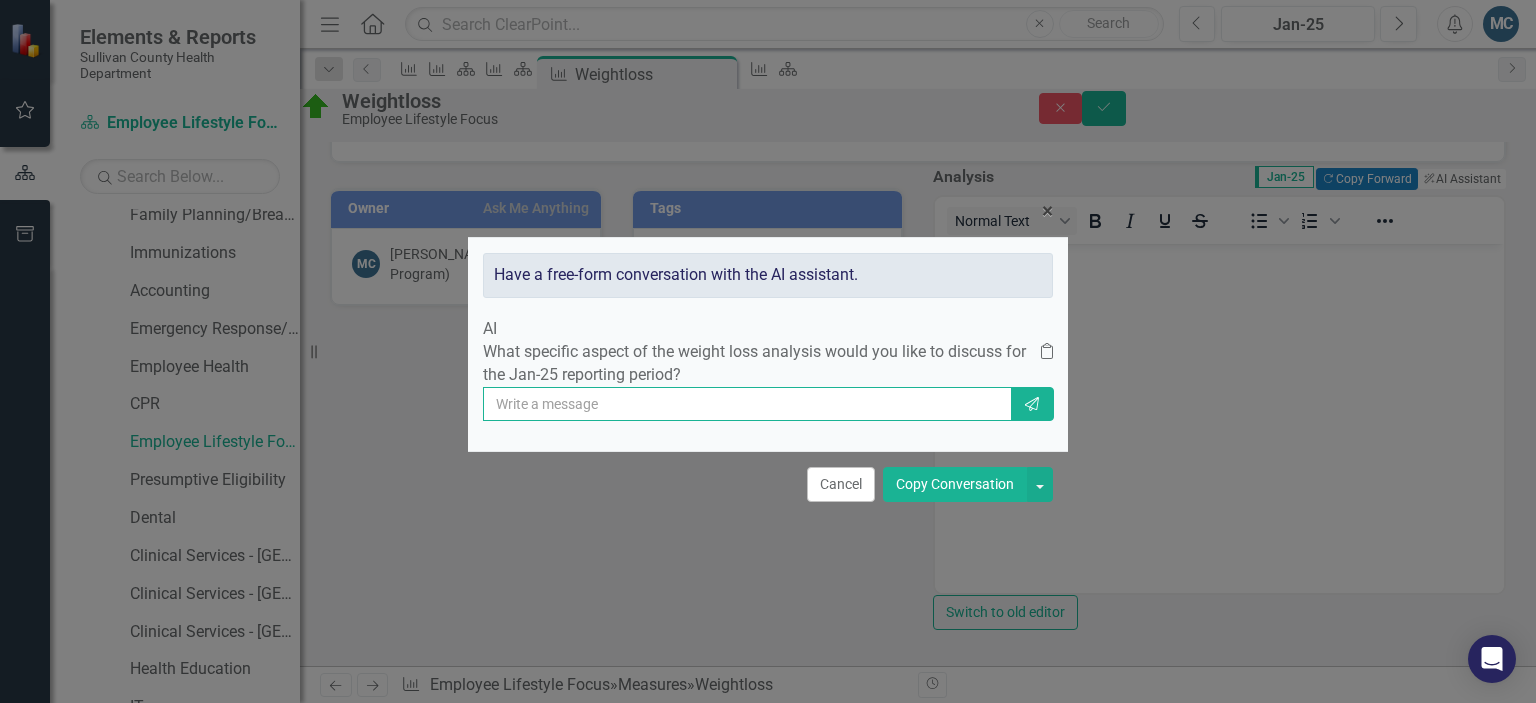 click at bounding box center (747, 404) 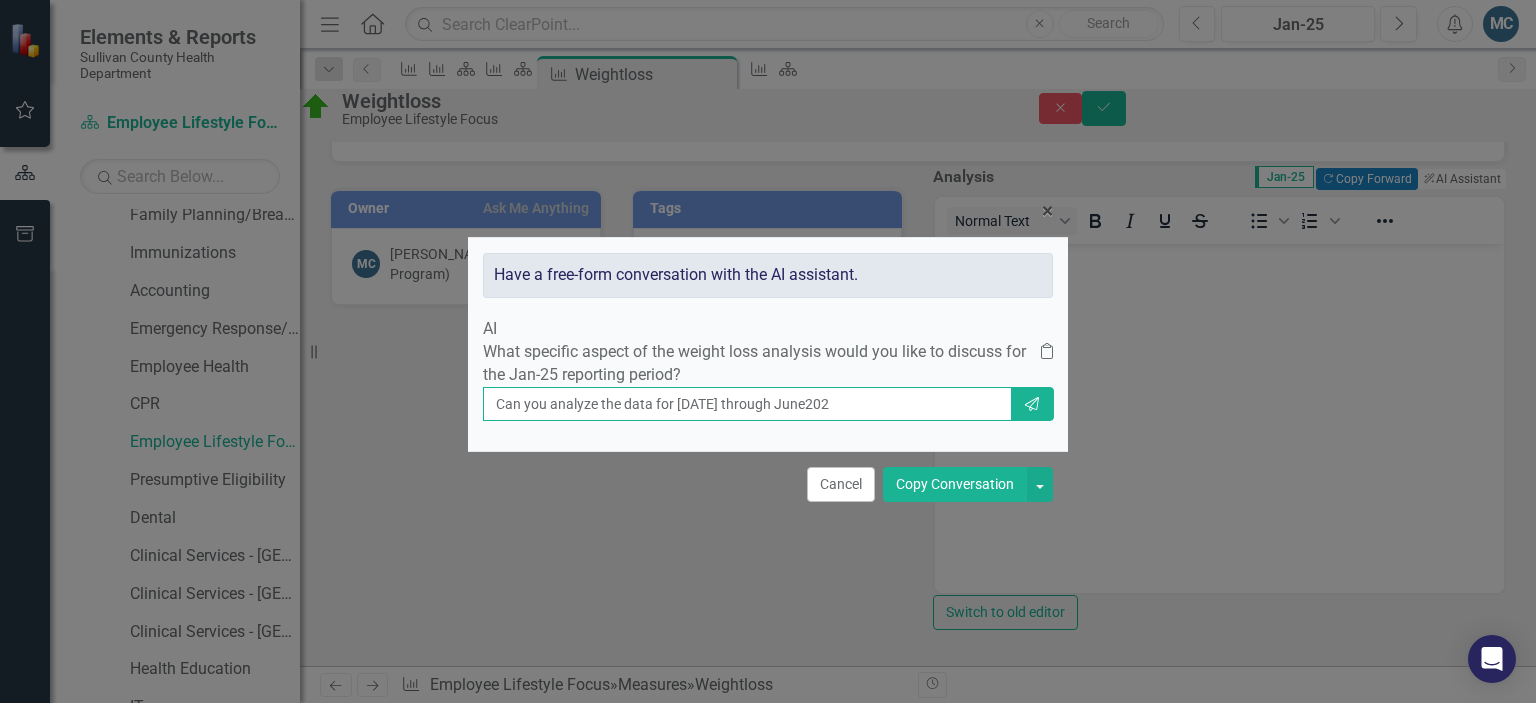 type on "Can you analyze the data for [DATE] through [DATE]" 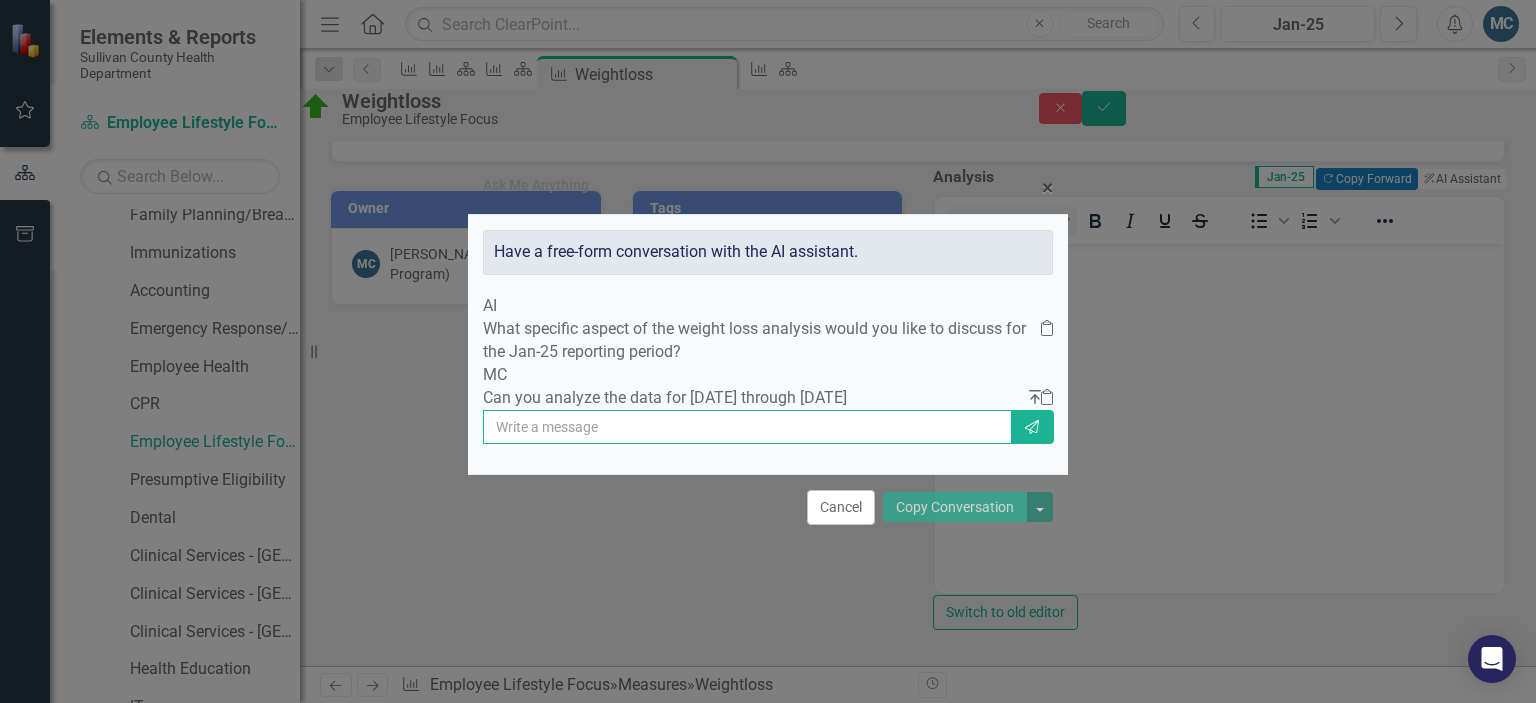 type 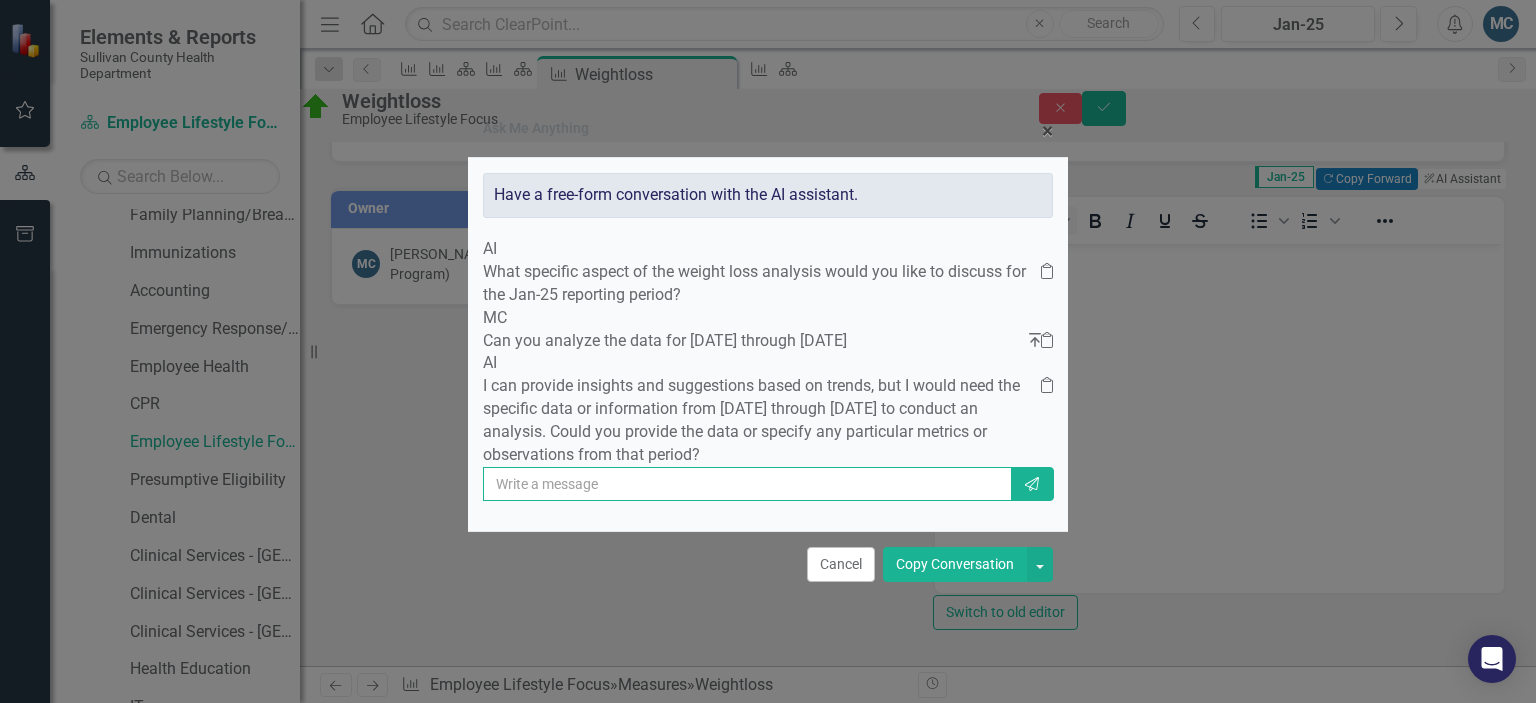 click at bounding box center (747, 484) 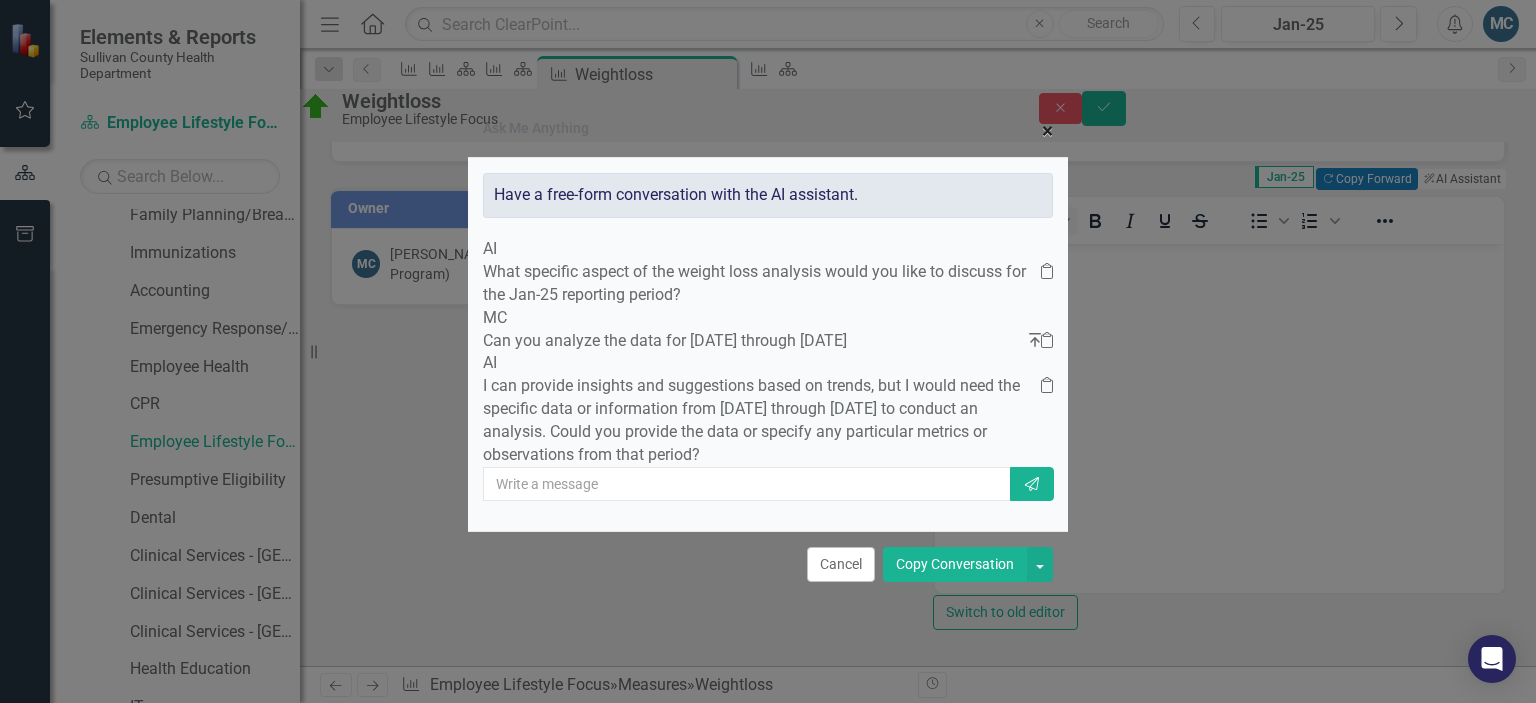 click on "×" at bounding box center [1047, 131] 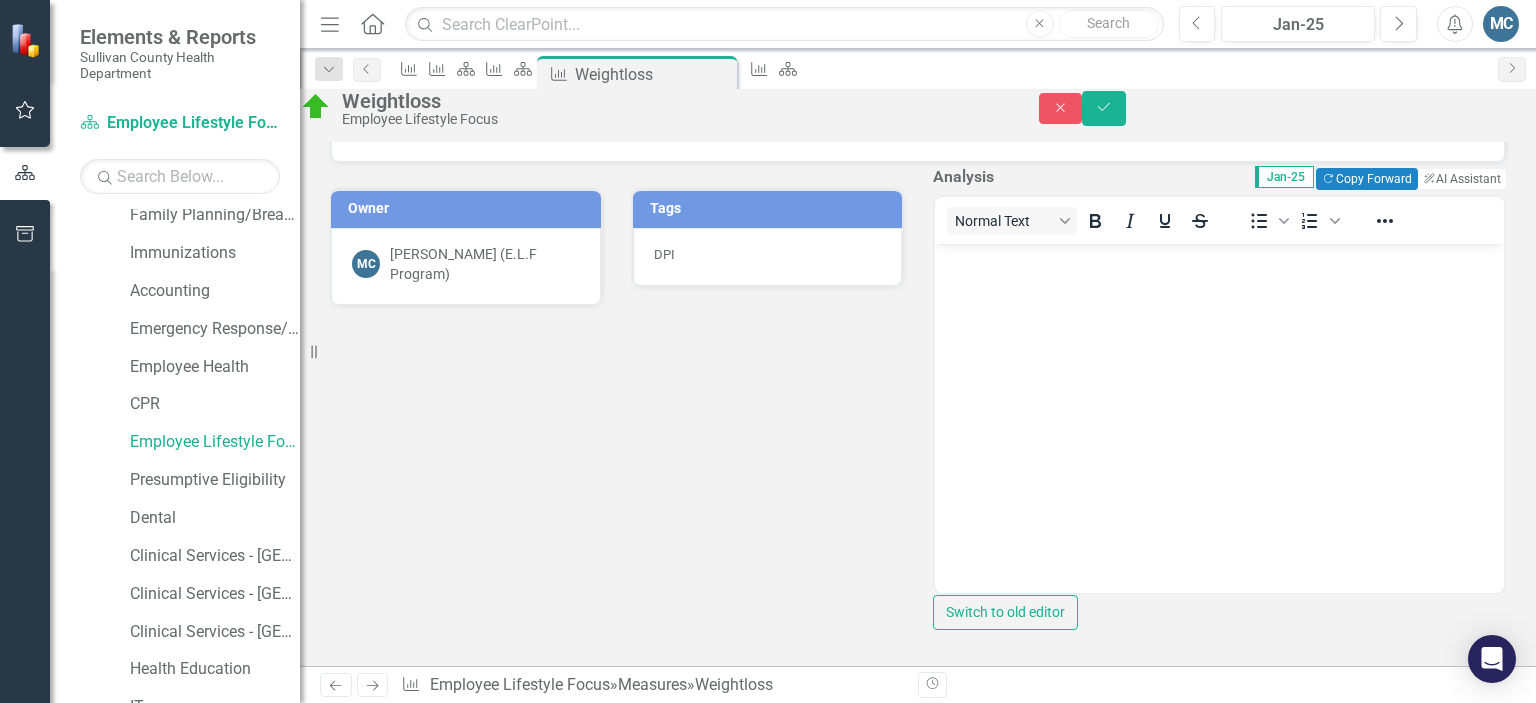 click on "Owner MC [PERSON_NAME] (E.L.F Program) Tags DPI Analysis Jan-25 Copy Forward  Copy Forward  ClearPoint AI  AI Assistant Normal Text To open the popup, press Shift+Enter To open the popup, press Shift+Enter Switch to old editor Recommendations Jan-25 Lower encounter numbers seem to be associated with vacation time and CPR trainings." at bounding box center [918, 476] 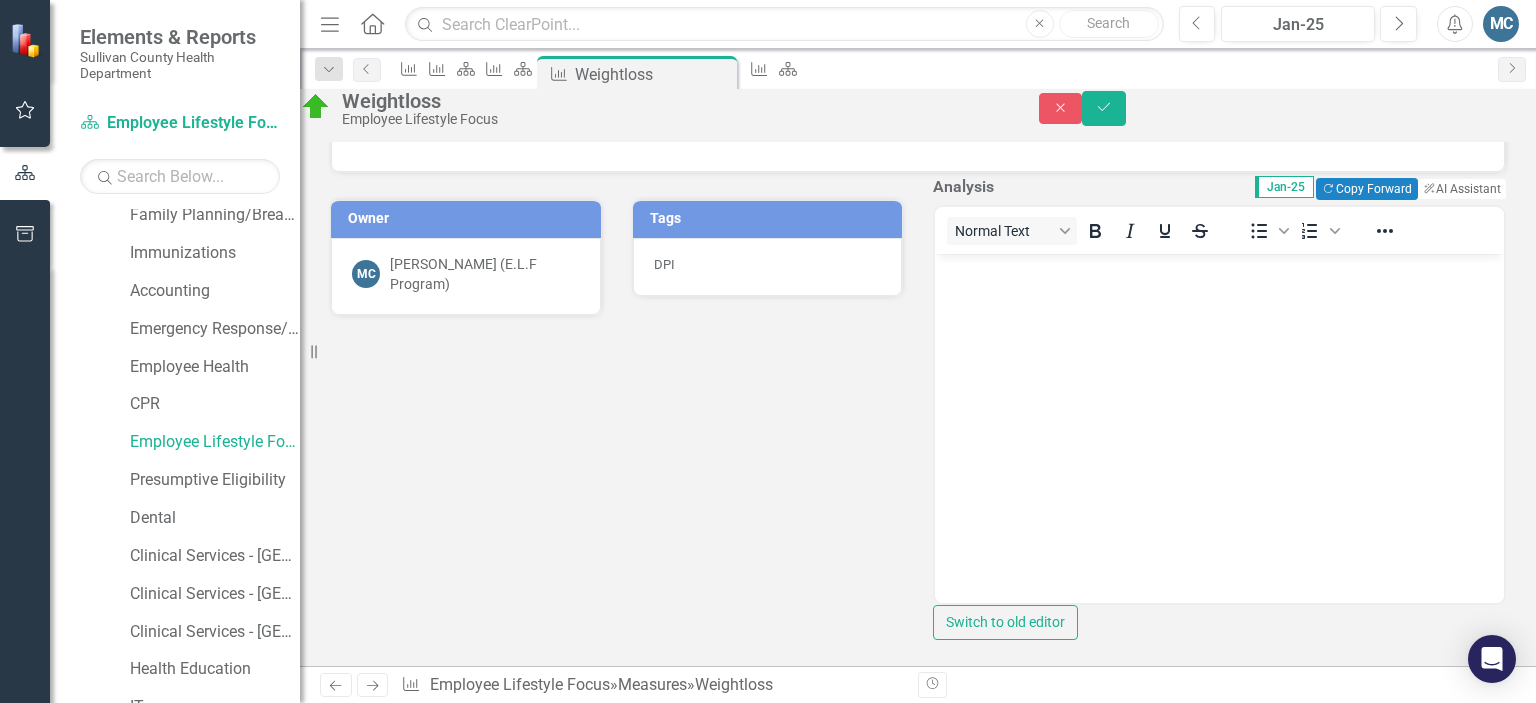scroll, scrollTop: 346, scrollLeft: 0, axis: vertical 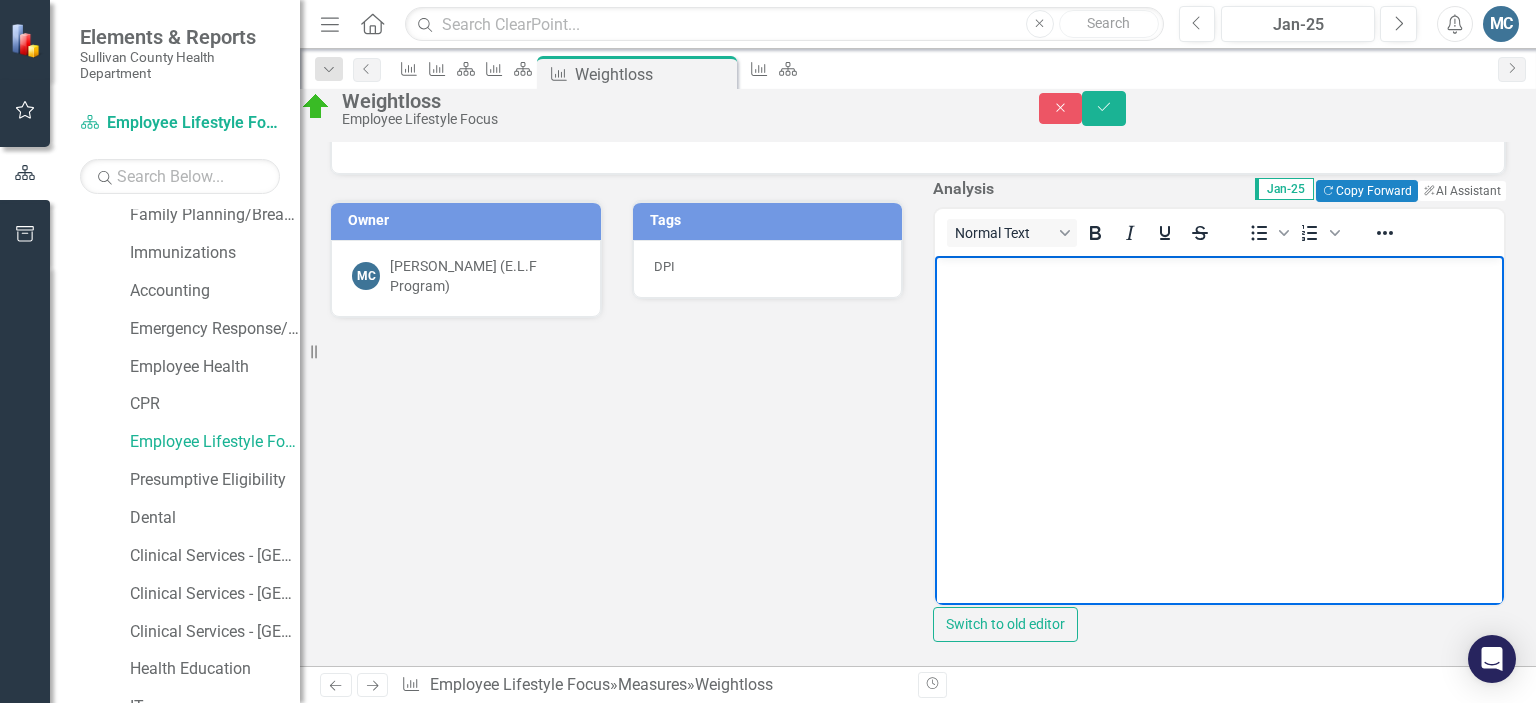 click at bounding box center (1219, 406) 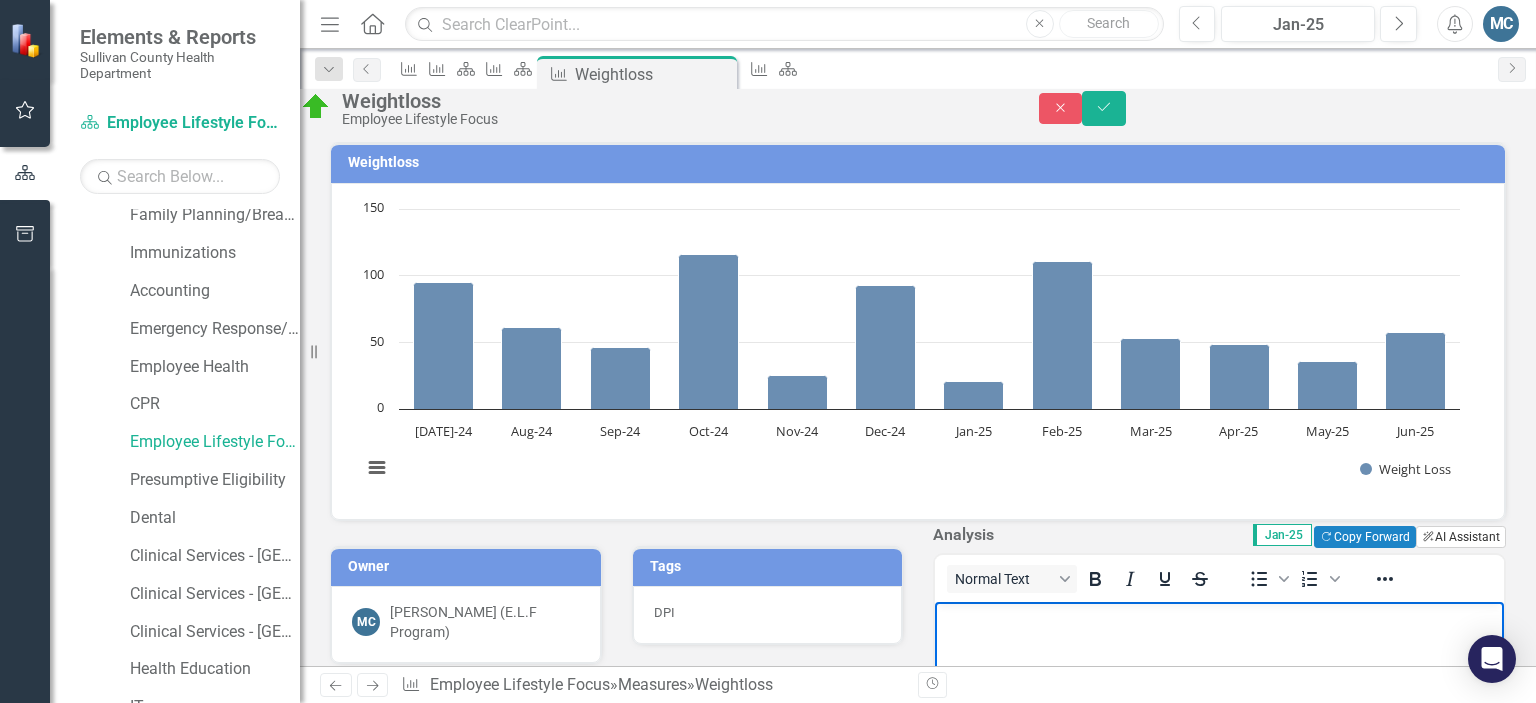 scroll, scrollTop: 72, scrollLeft: 0, axis: vertical 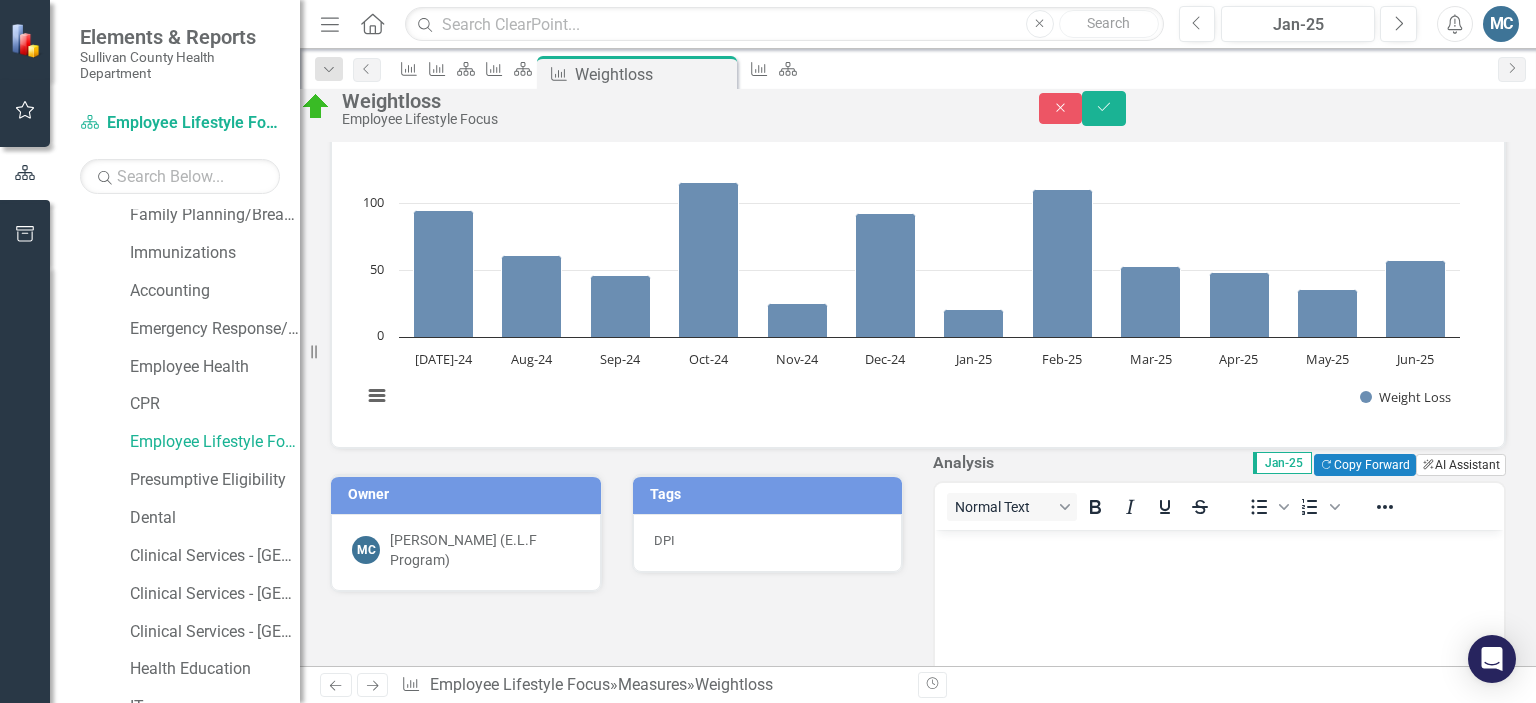 click on "ClearPoint AI  AI Assistant" at bounding box center [1461, 465] 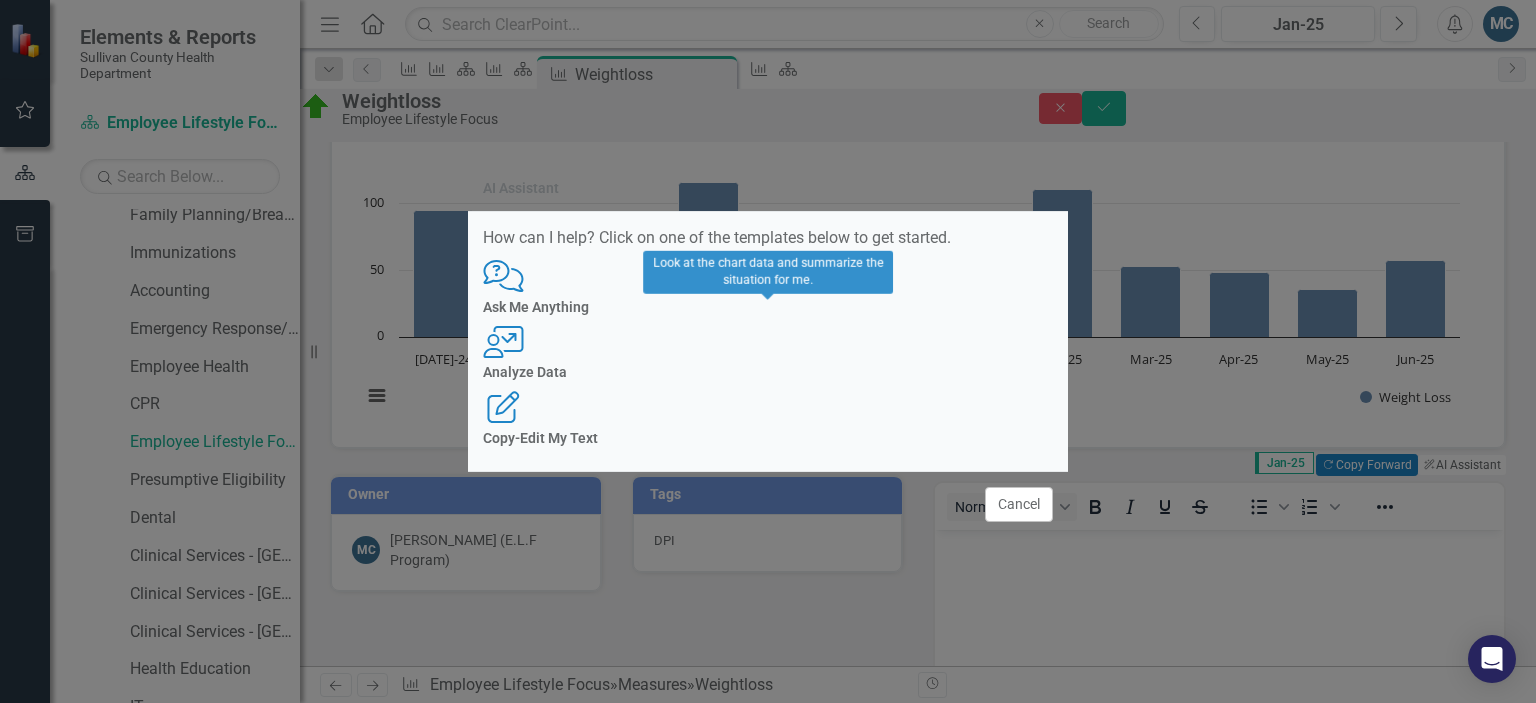 click on "Analyze Data" at bounding box center (768, 372) 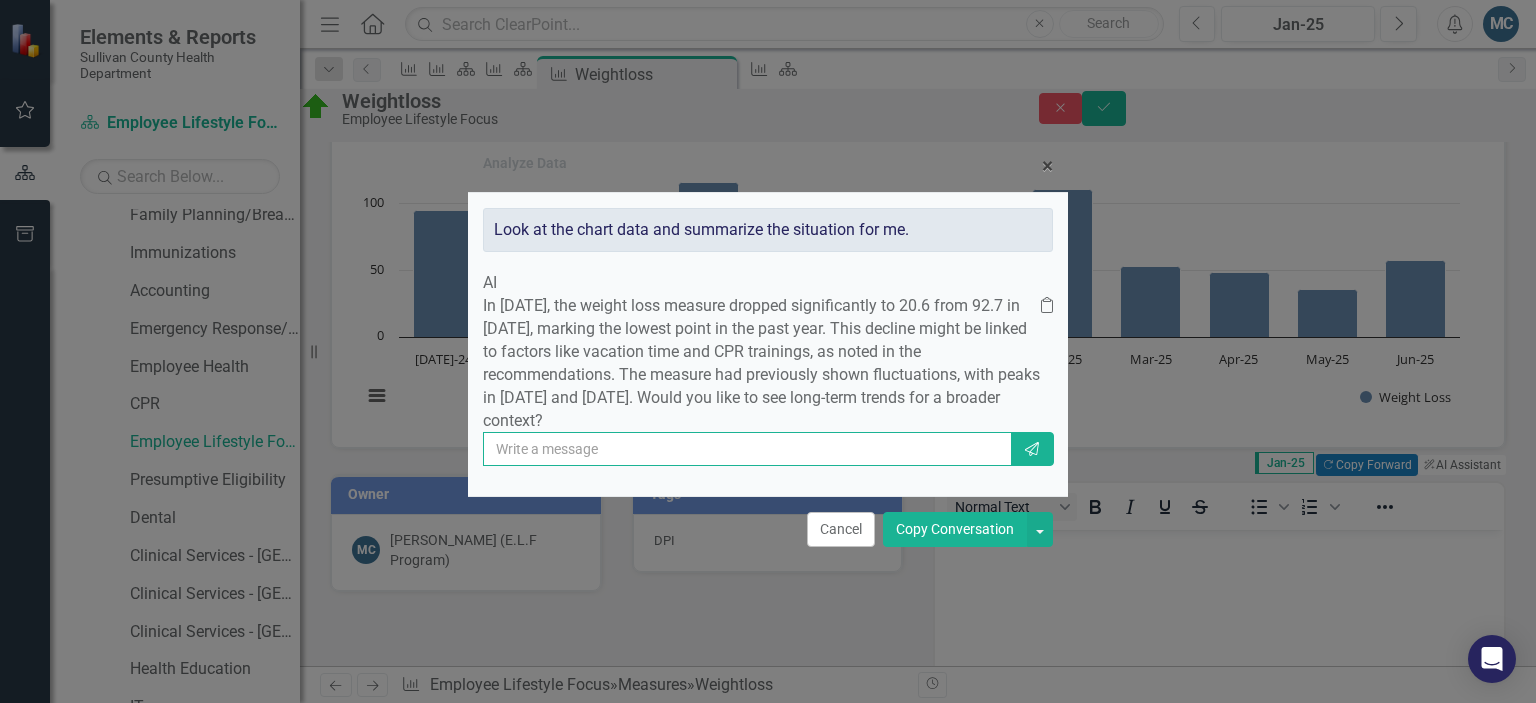 click at bounding box center (747, 449) 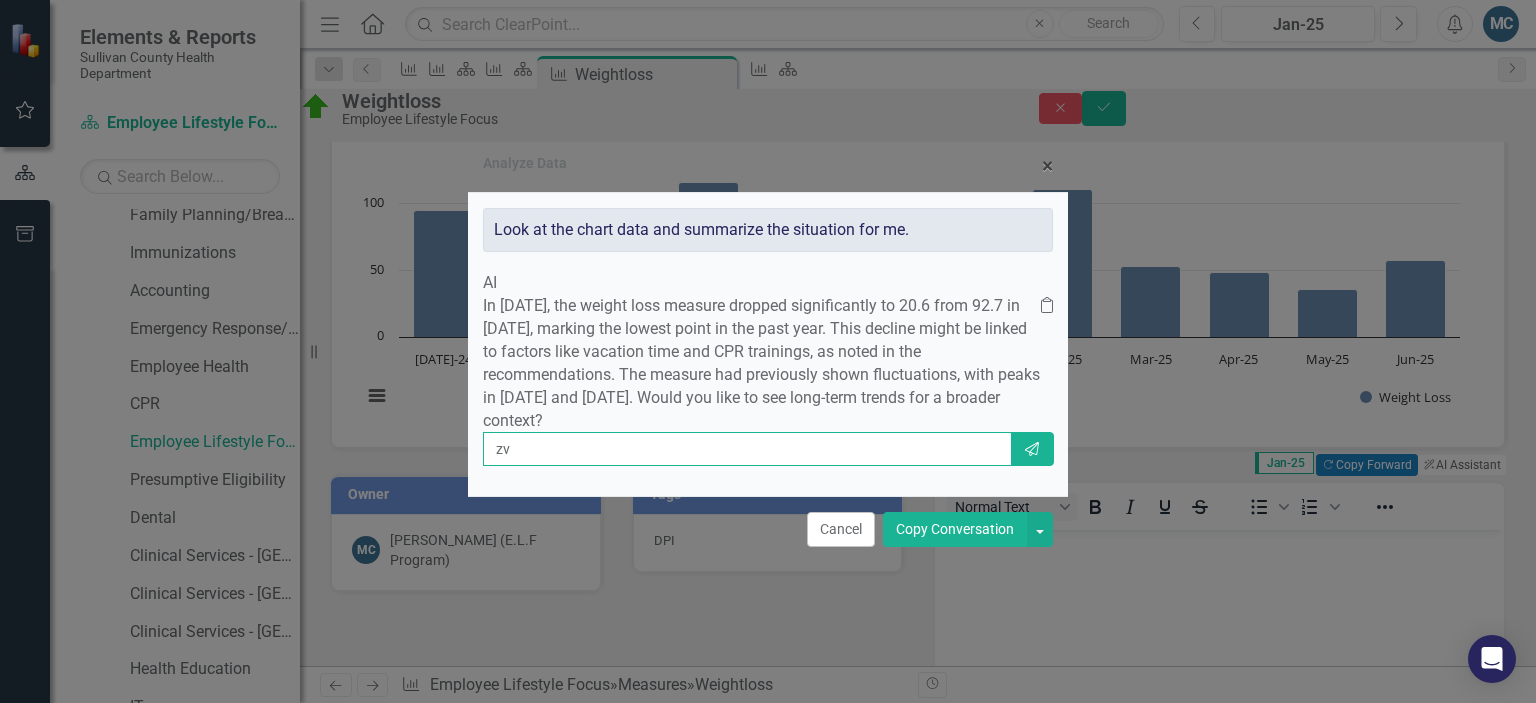 type on "z" 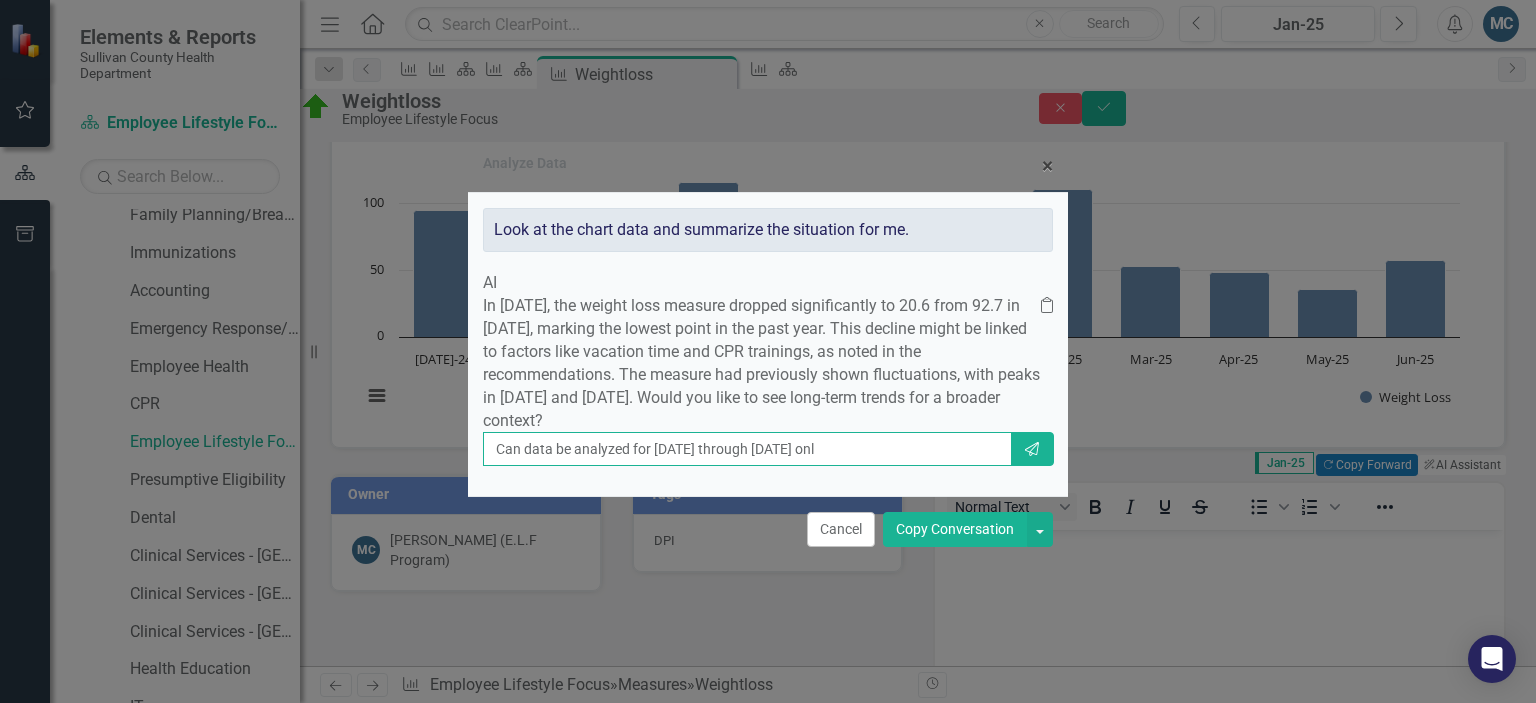 type on "Can data be analyzed for [DATE] through [DATE] only" 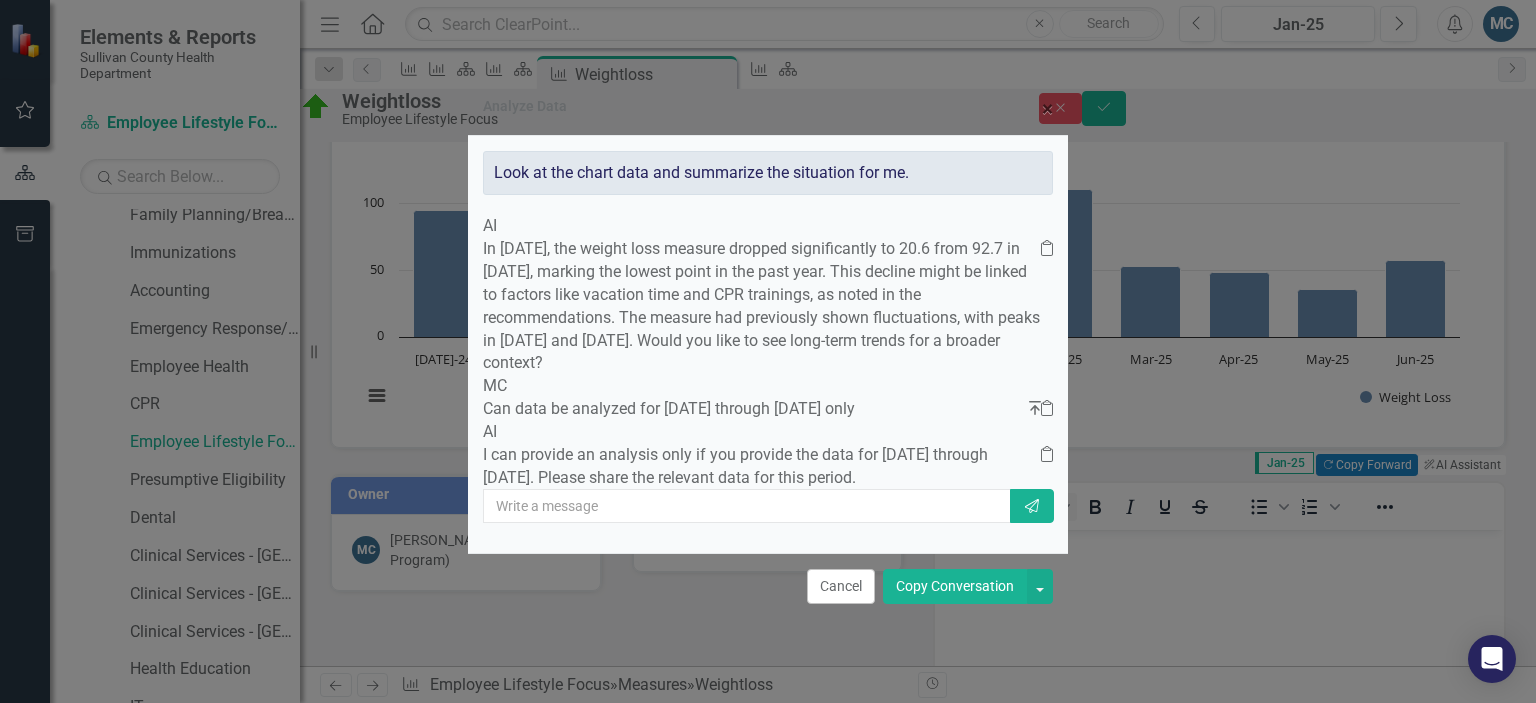 scroll, scrollTop: 15, scrollLeft: 0, axis: vertical 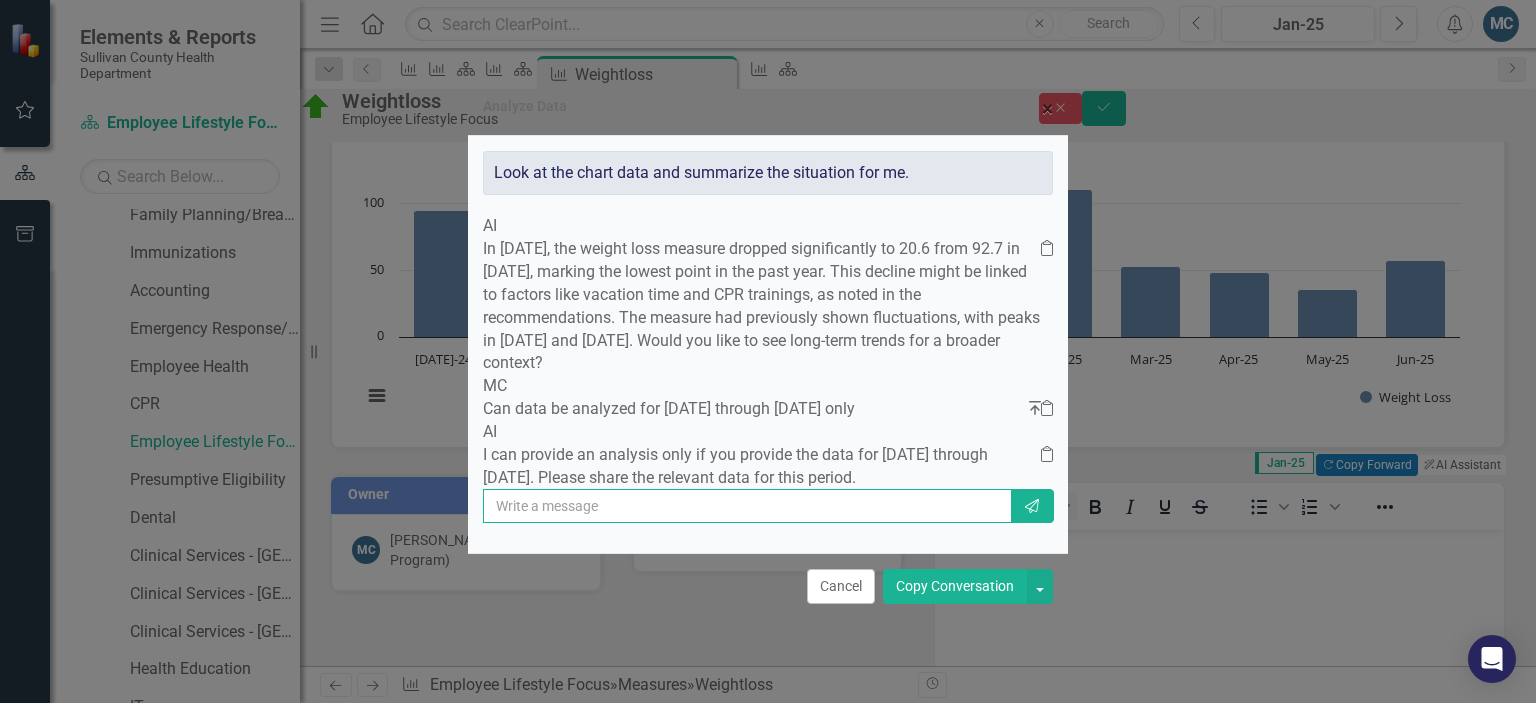 click at bounding box center [747, 506] 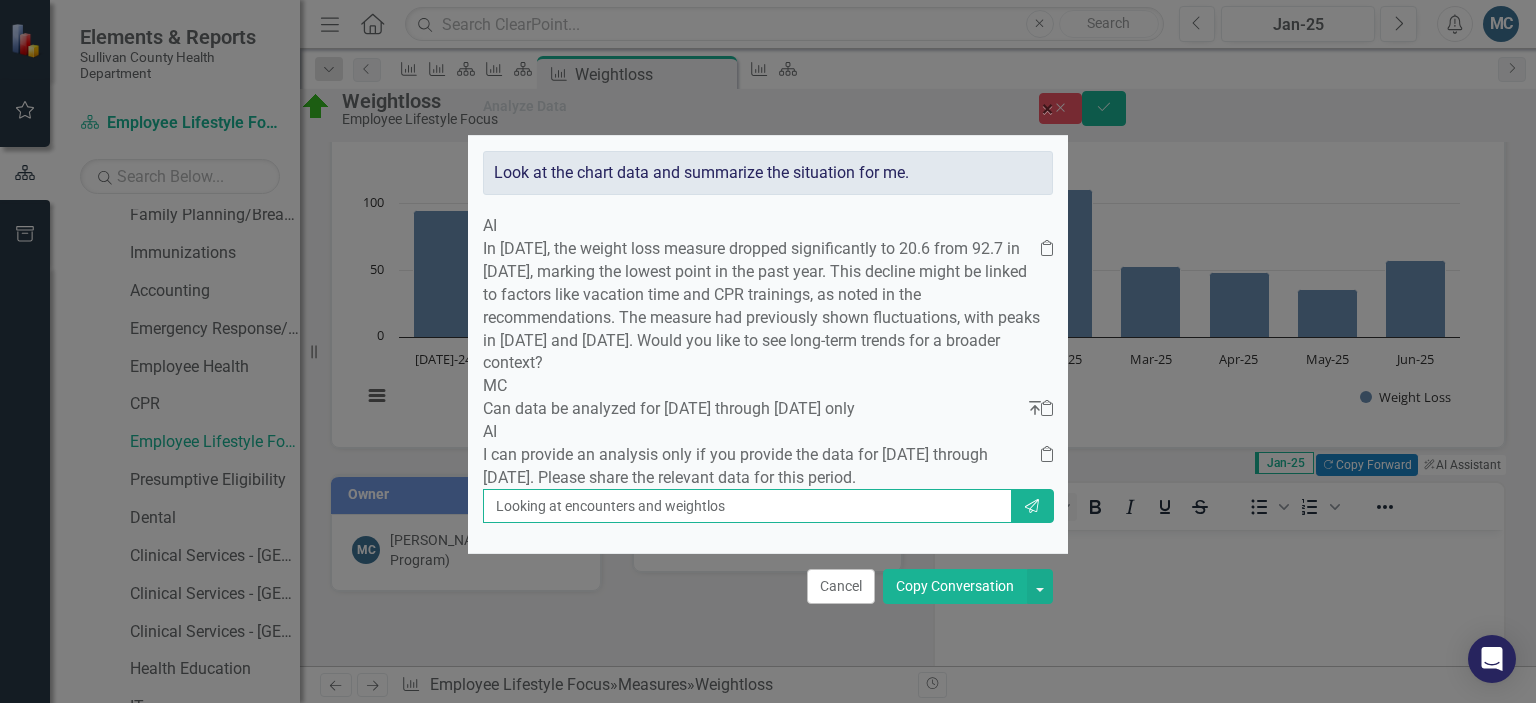 type on "Looking at encounters and weightloss" 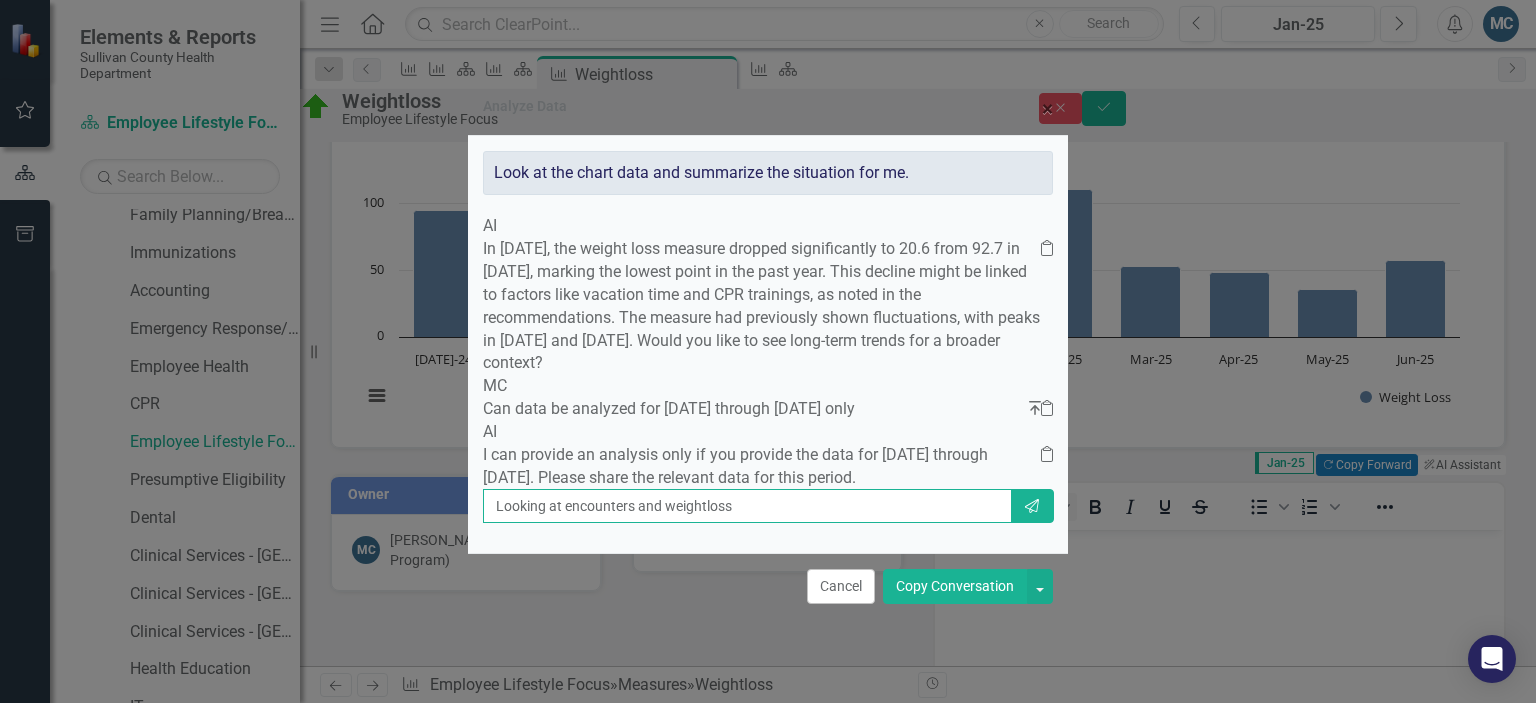 type 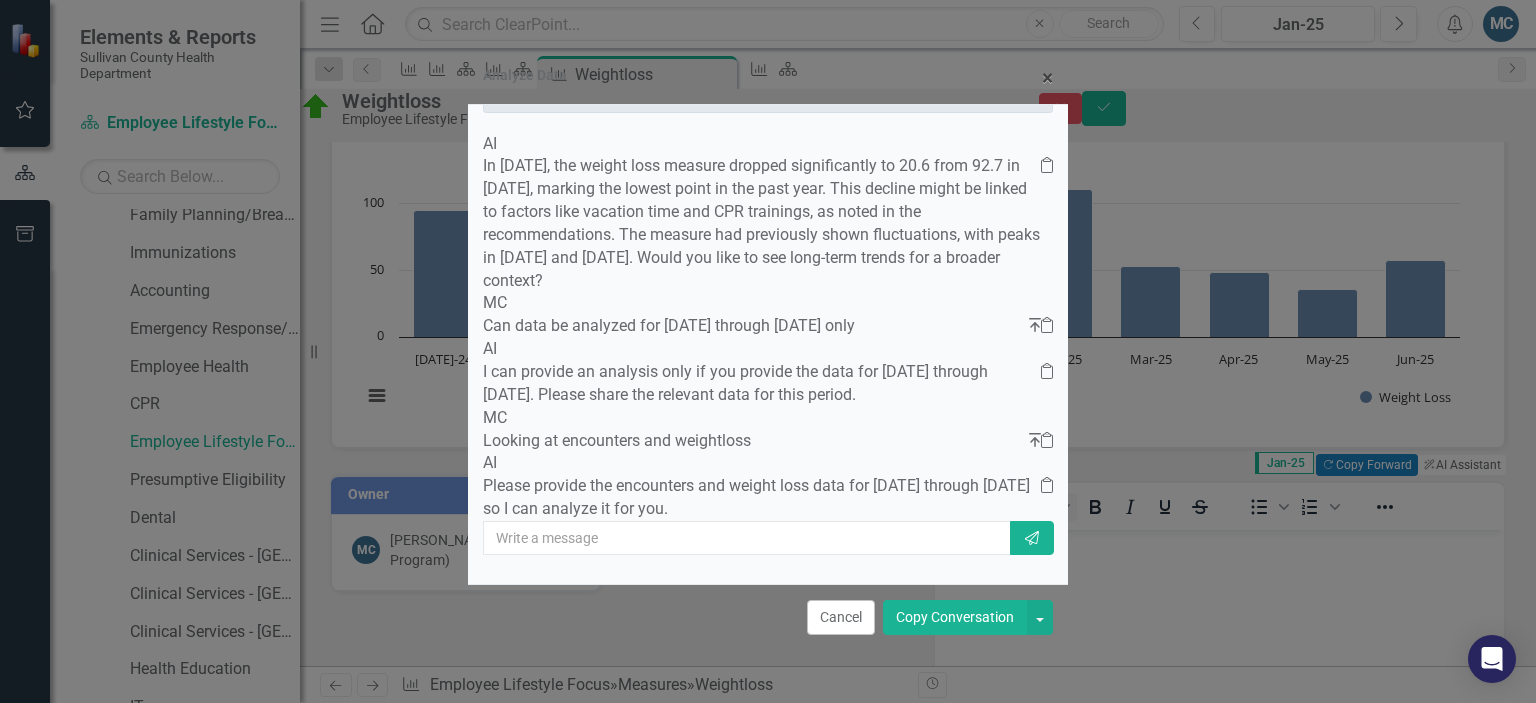 scroll, scrollTop: 147, scrollLeft: 0, axis: vertical 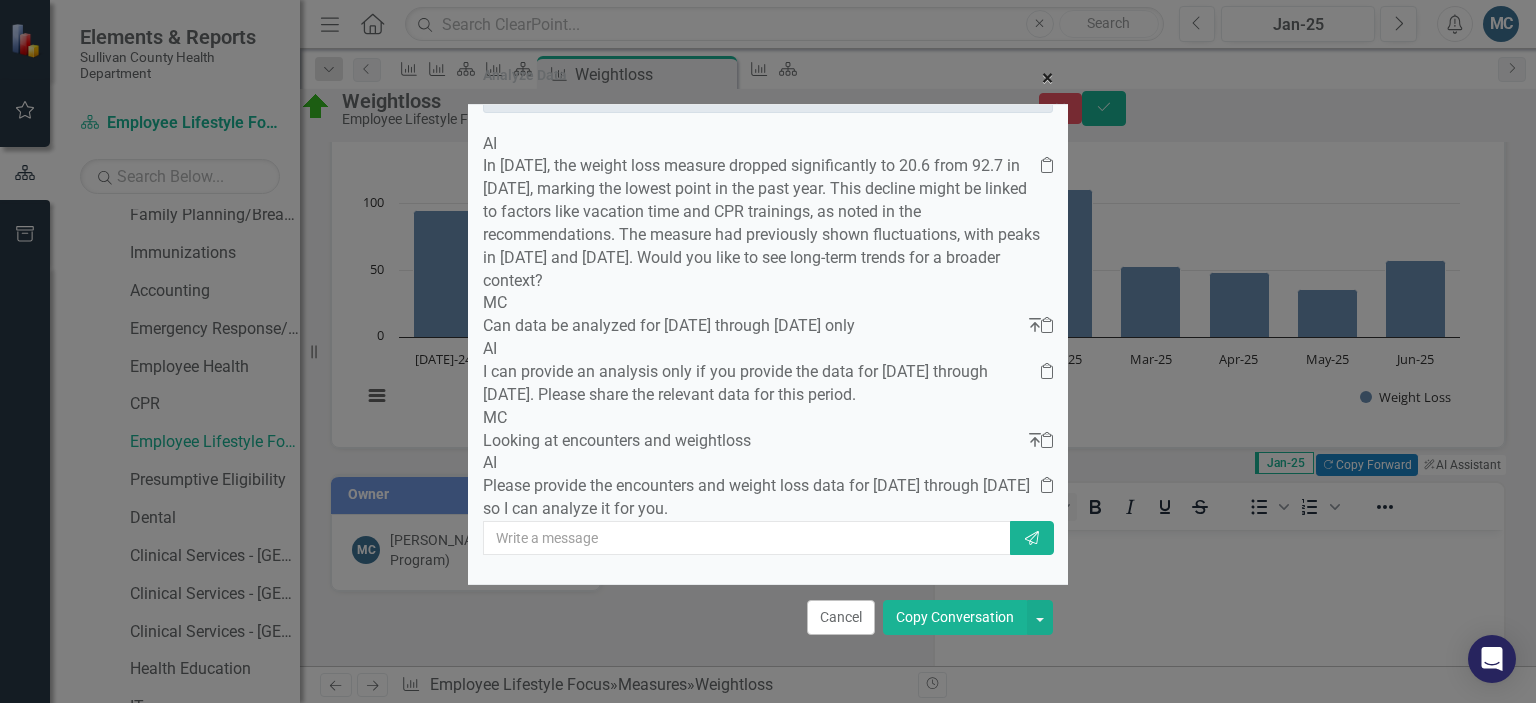 click on "×" at bounding box center (1047, 78) 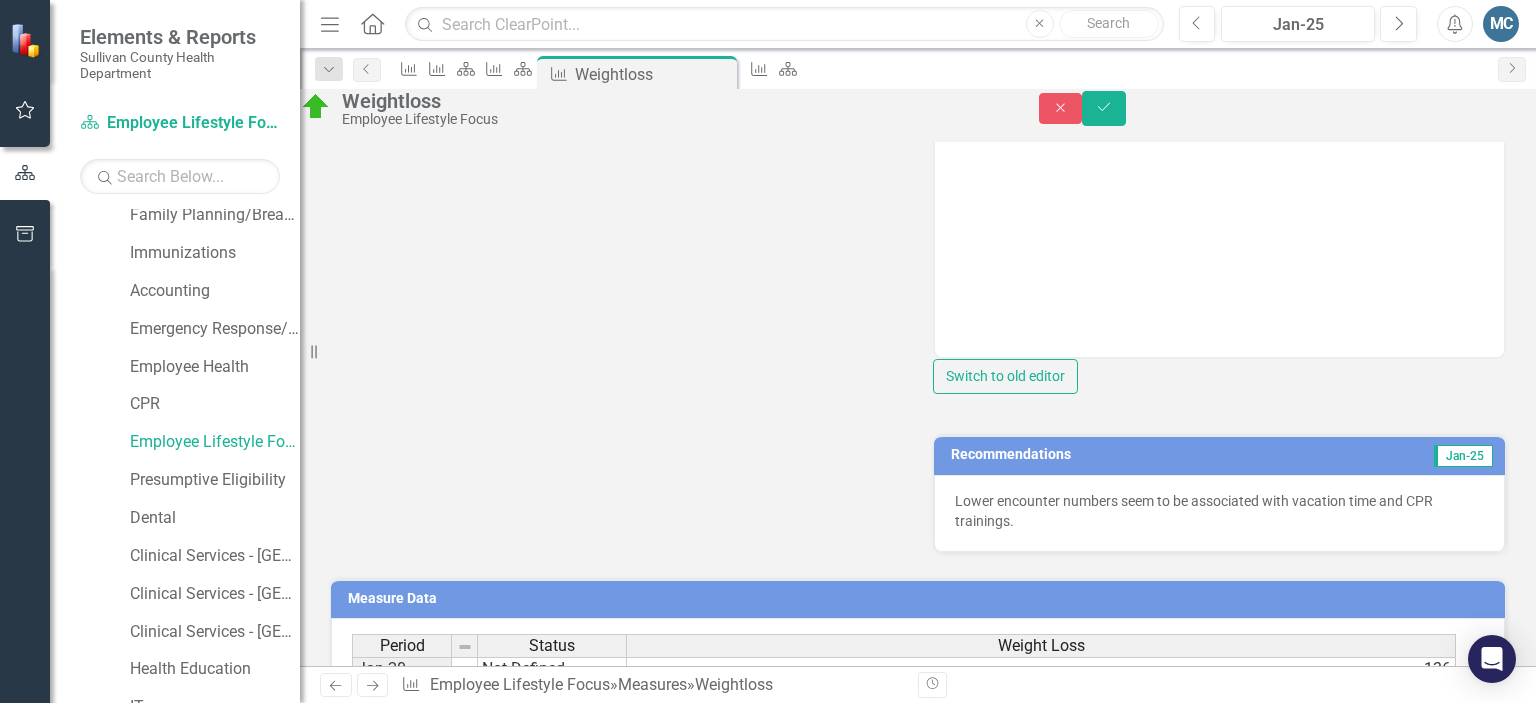 scroll, scrollTop: 592, scrollLeft: 0, axis: vertical 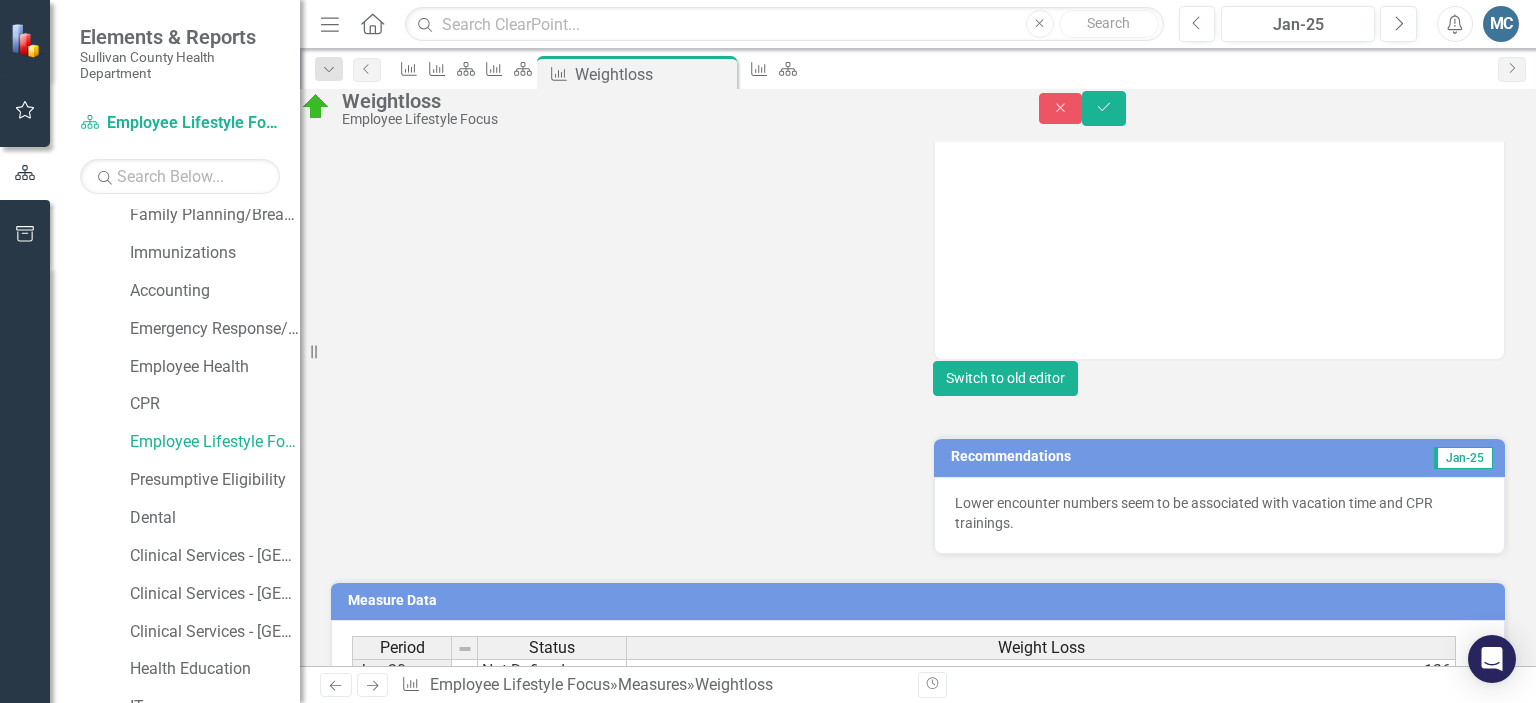 click on "Switch to old editor" at bounding box center [1005, 378] 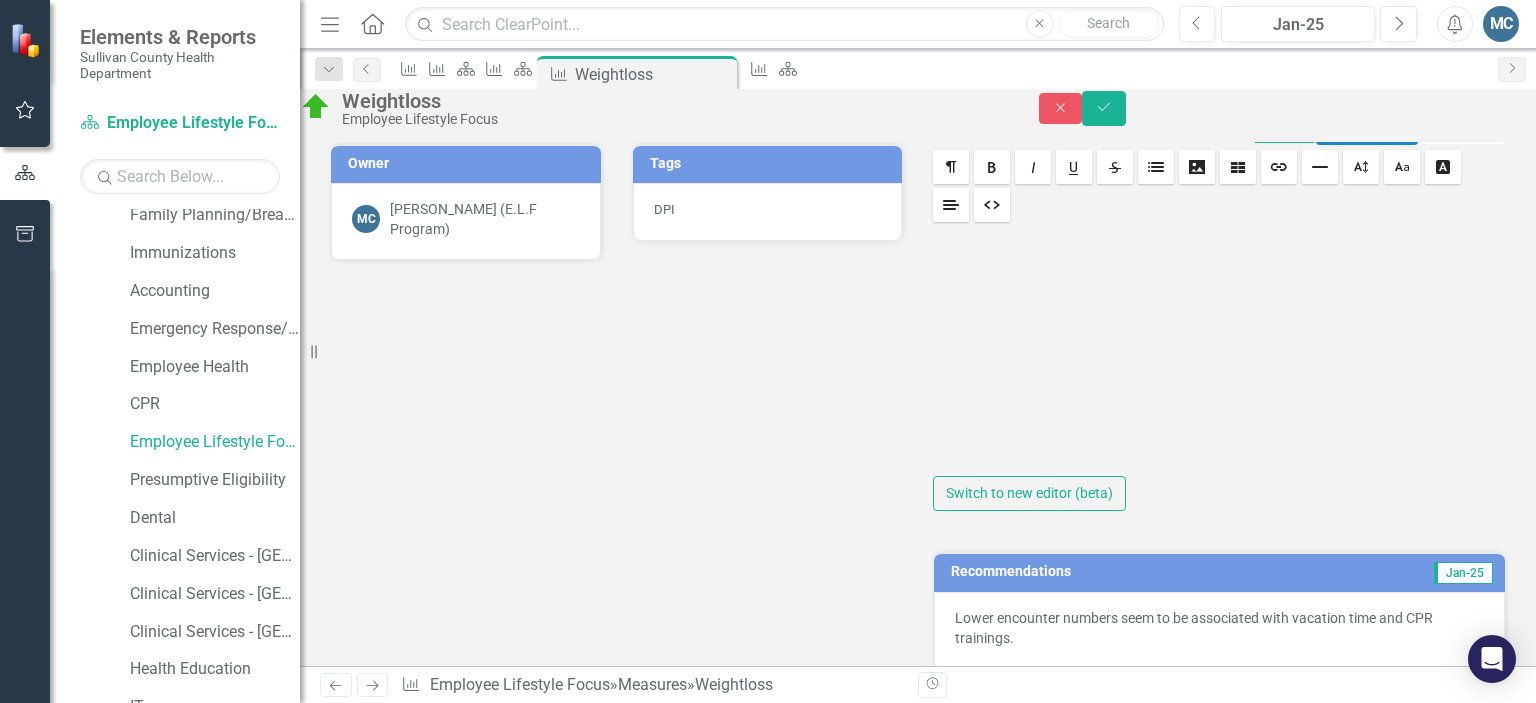 scroll, scrollTop: 404, scrollLeft: 0, axis: vertical 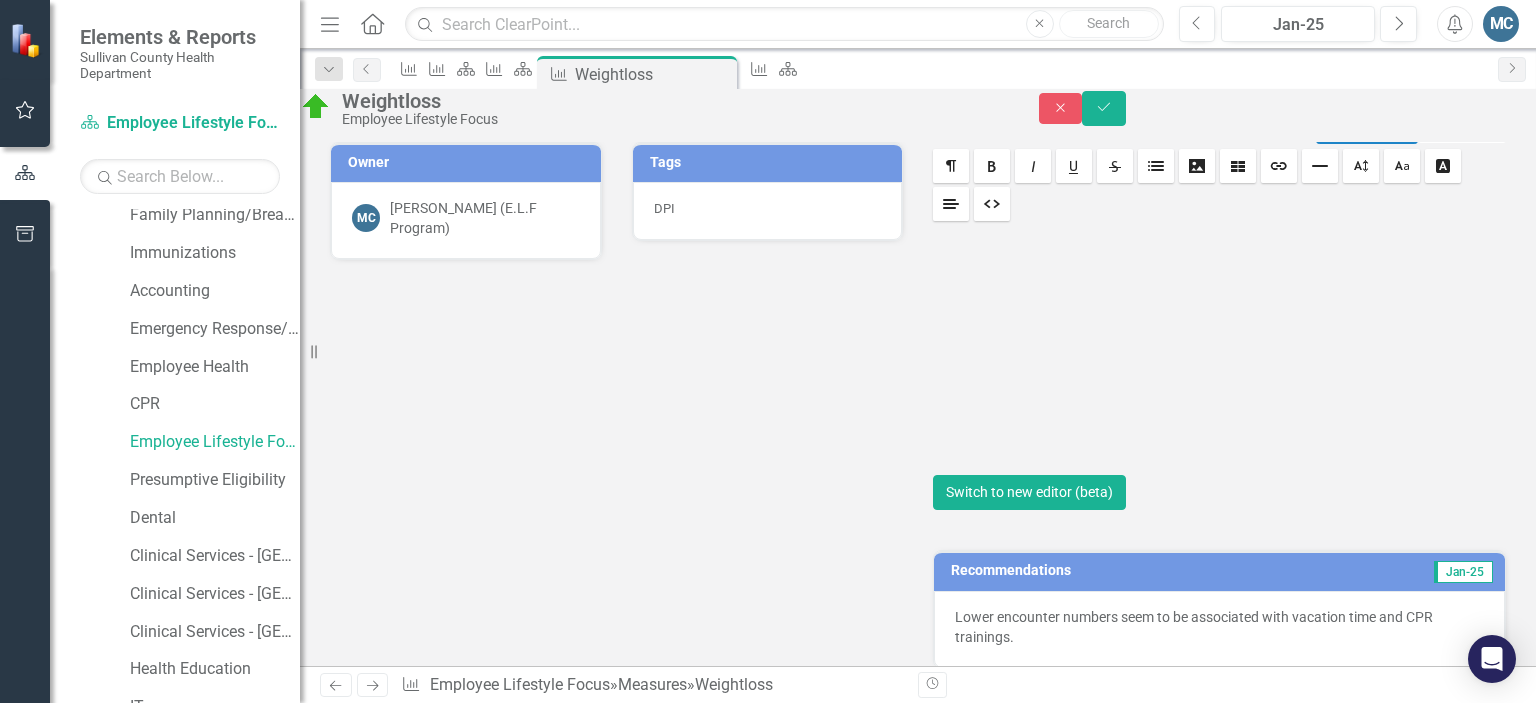 click on "Switch to new editor (beta)" at bounding box center [1029, 492] 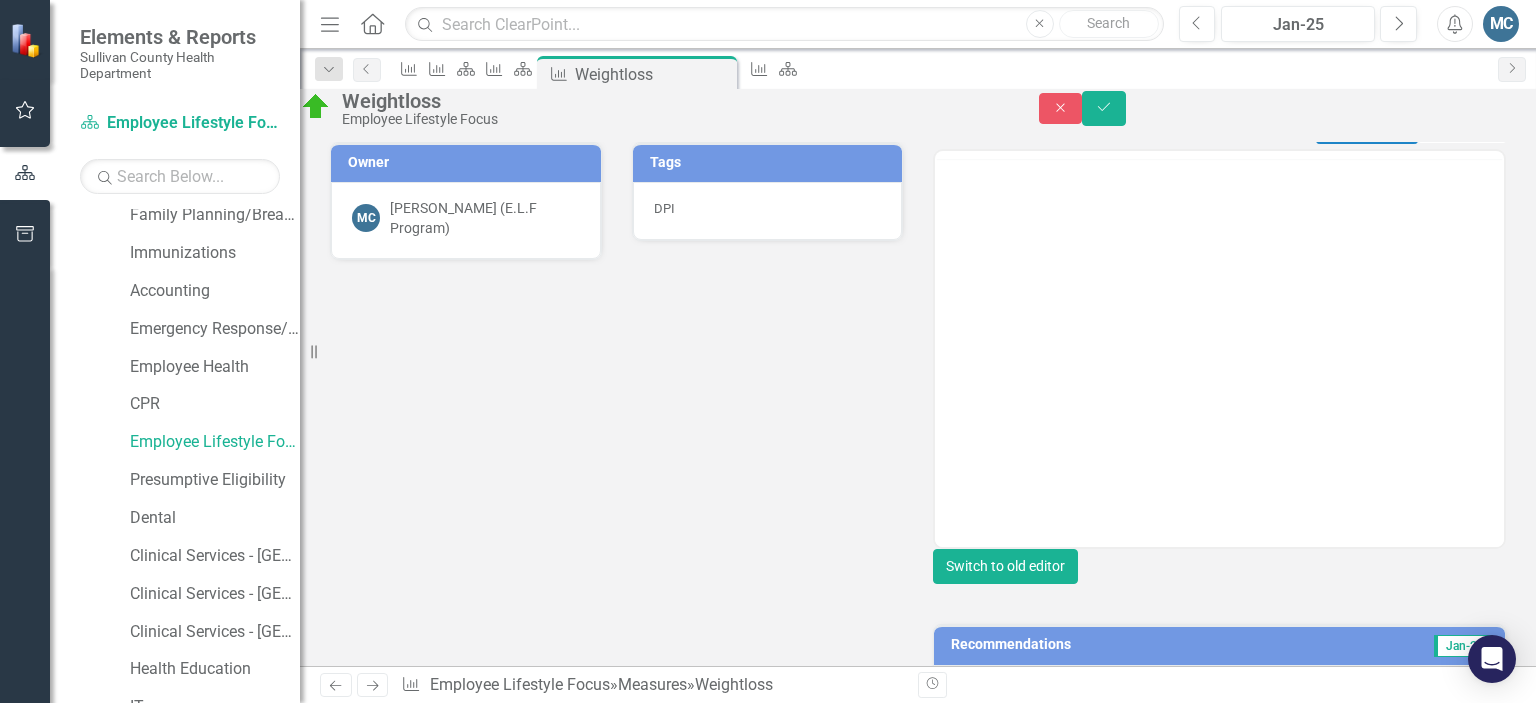 scroll, scrollTop: 0, scrollLeft: 0, axis: both 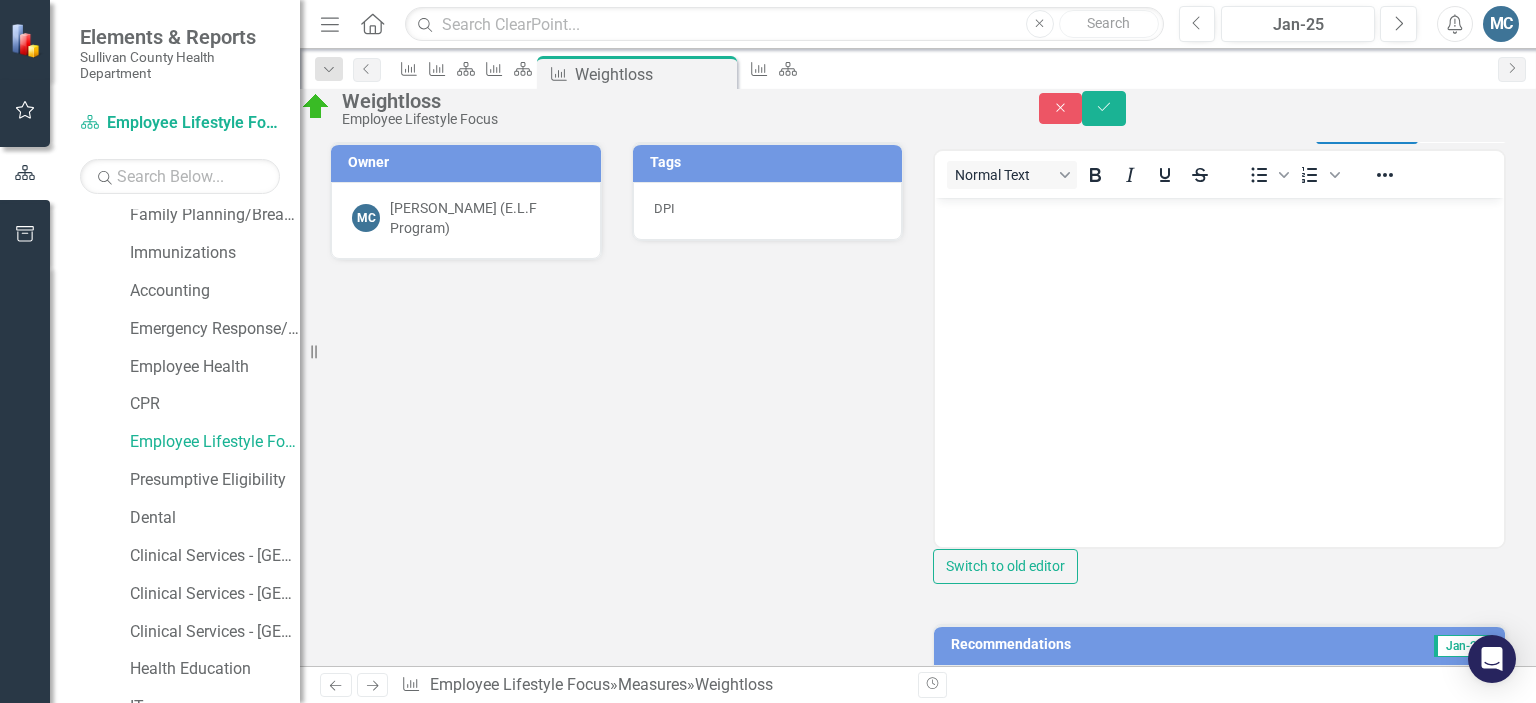 click on "Jan-25" at bounding box center [1284, 131] 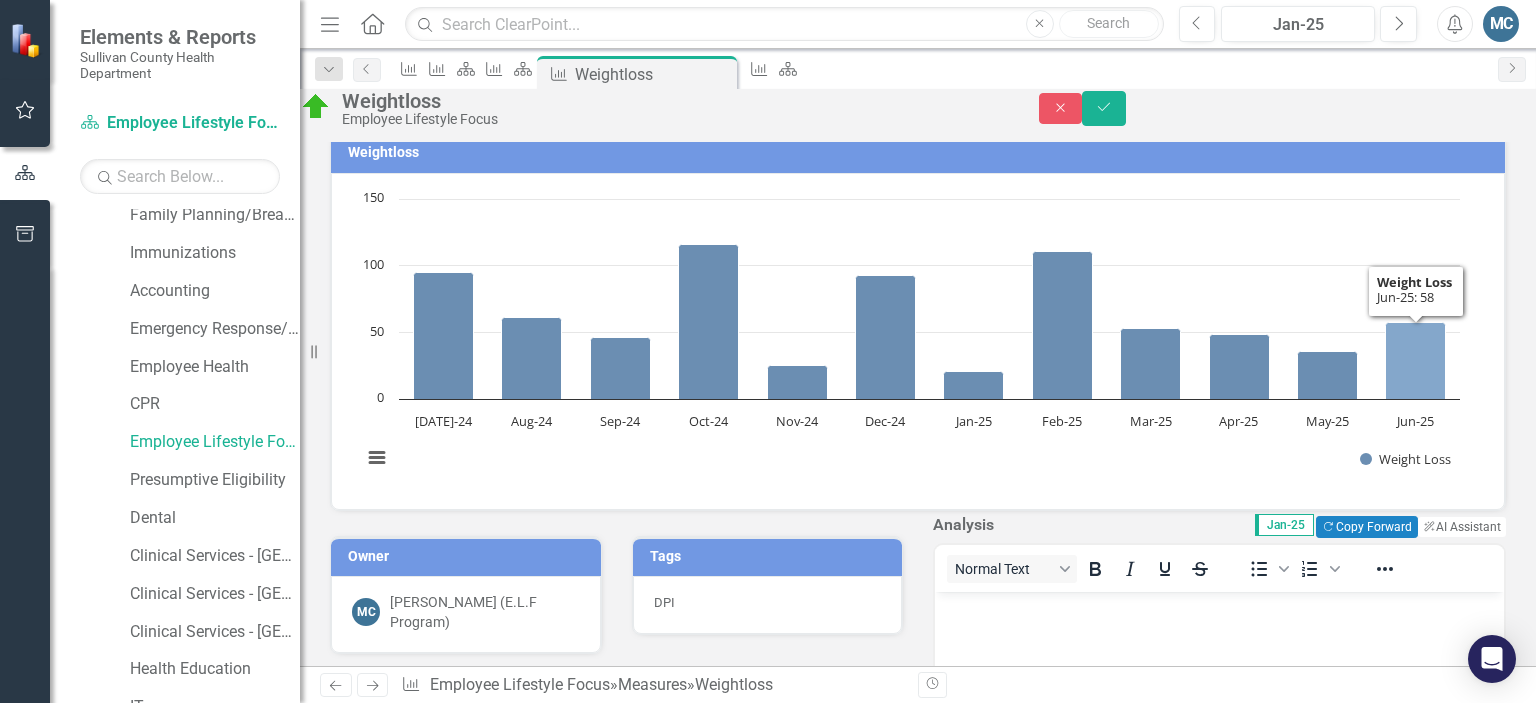 scroll, scrollTop: 0, scrollLeft: 0, axis: both 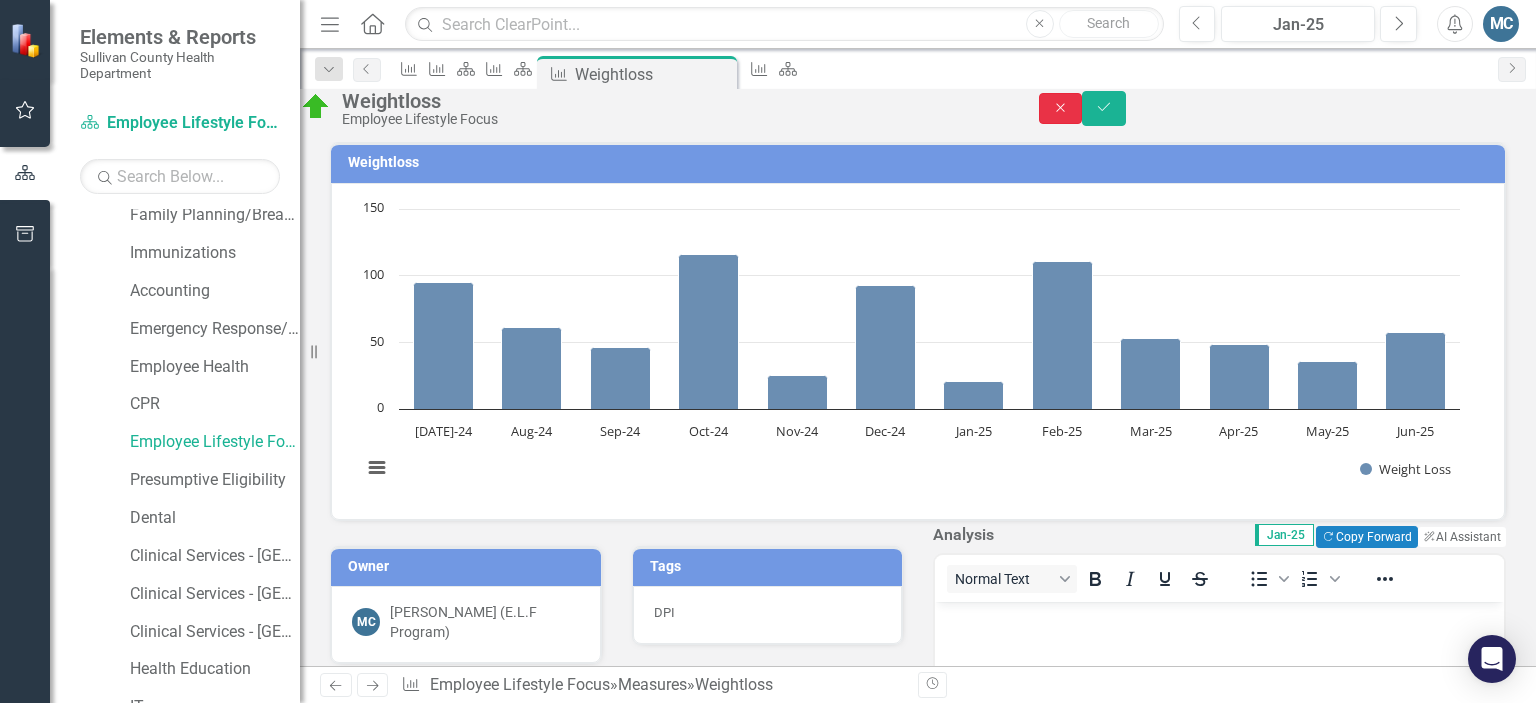 click on "Close" at bounding box center (1061, 108) 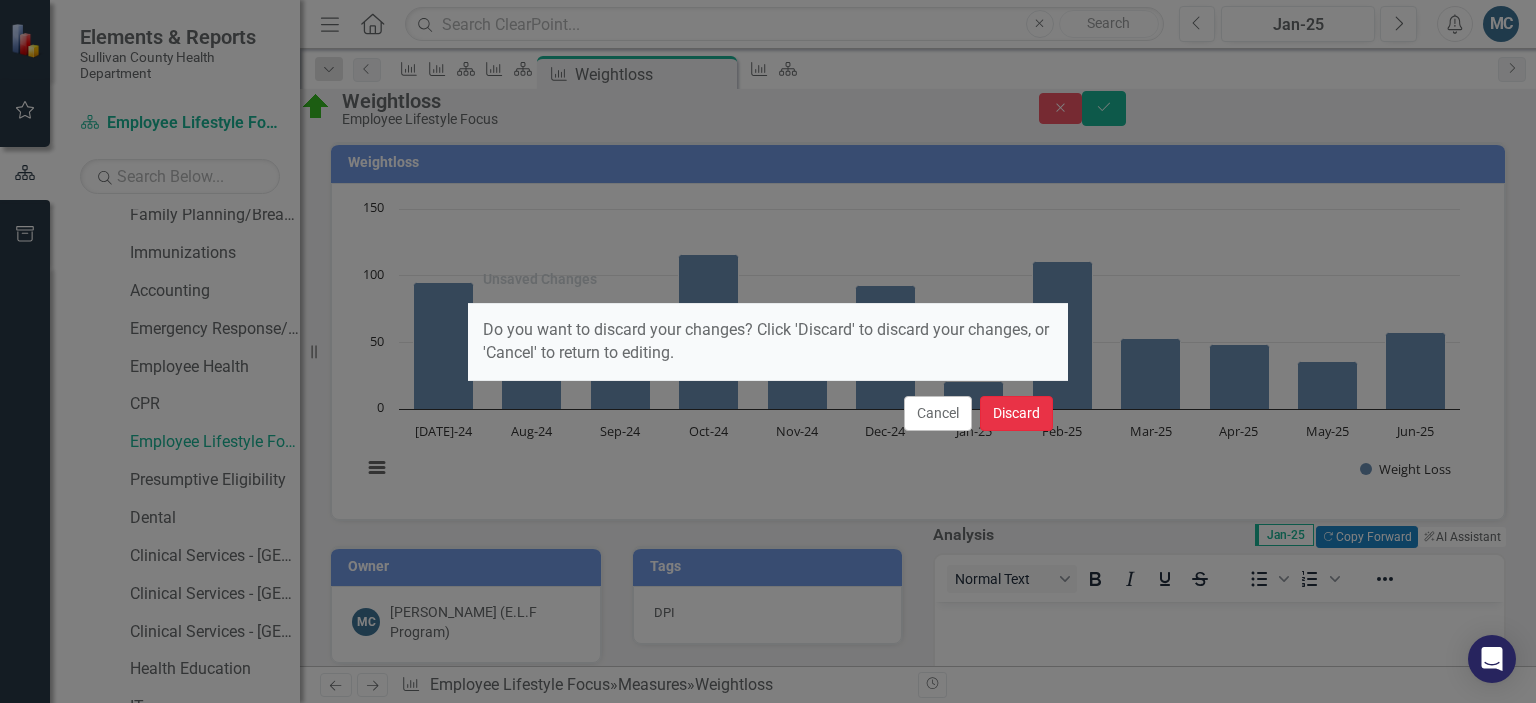 click on "Discard" at bounding box center [1016, 413] 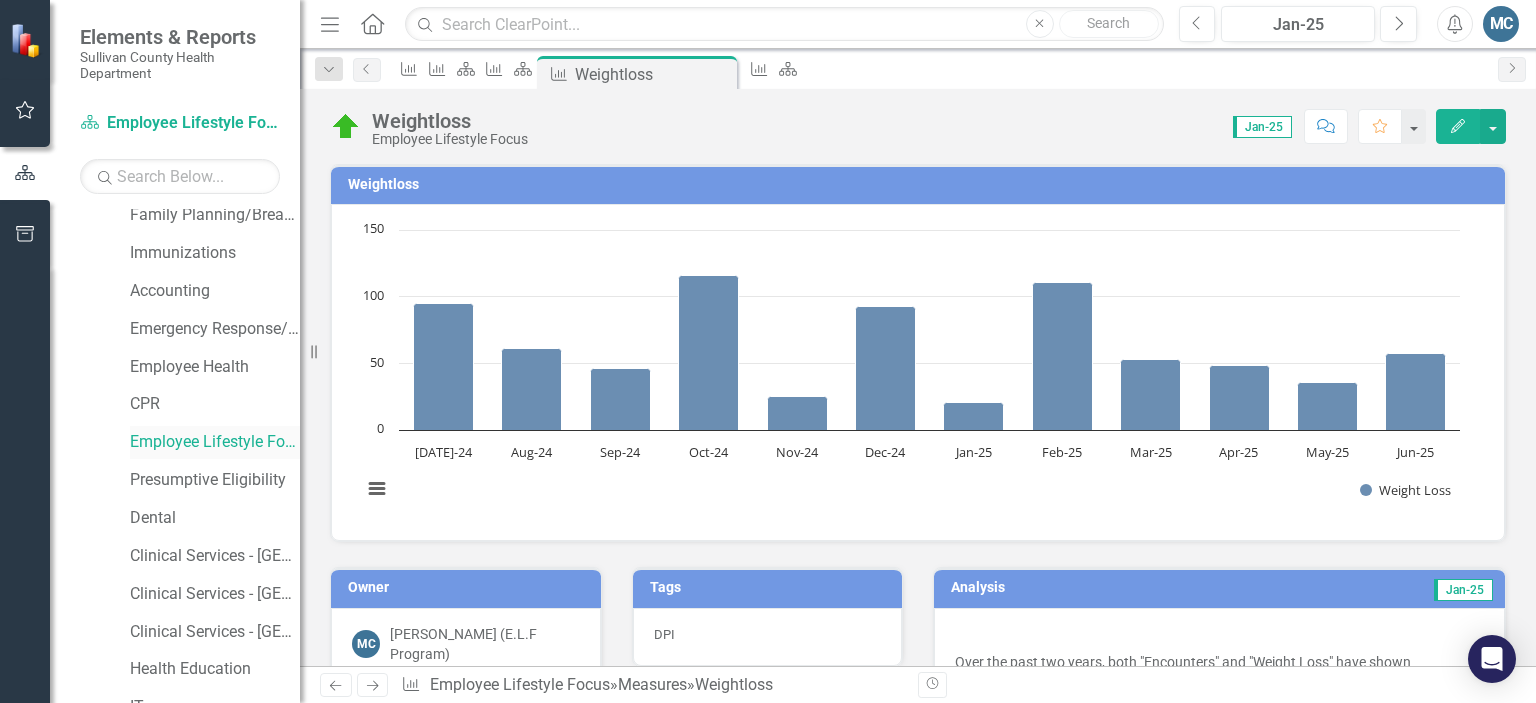 click on "Employee Lifestyle Focus" at bounding box center [215, 442] 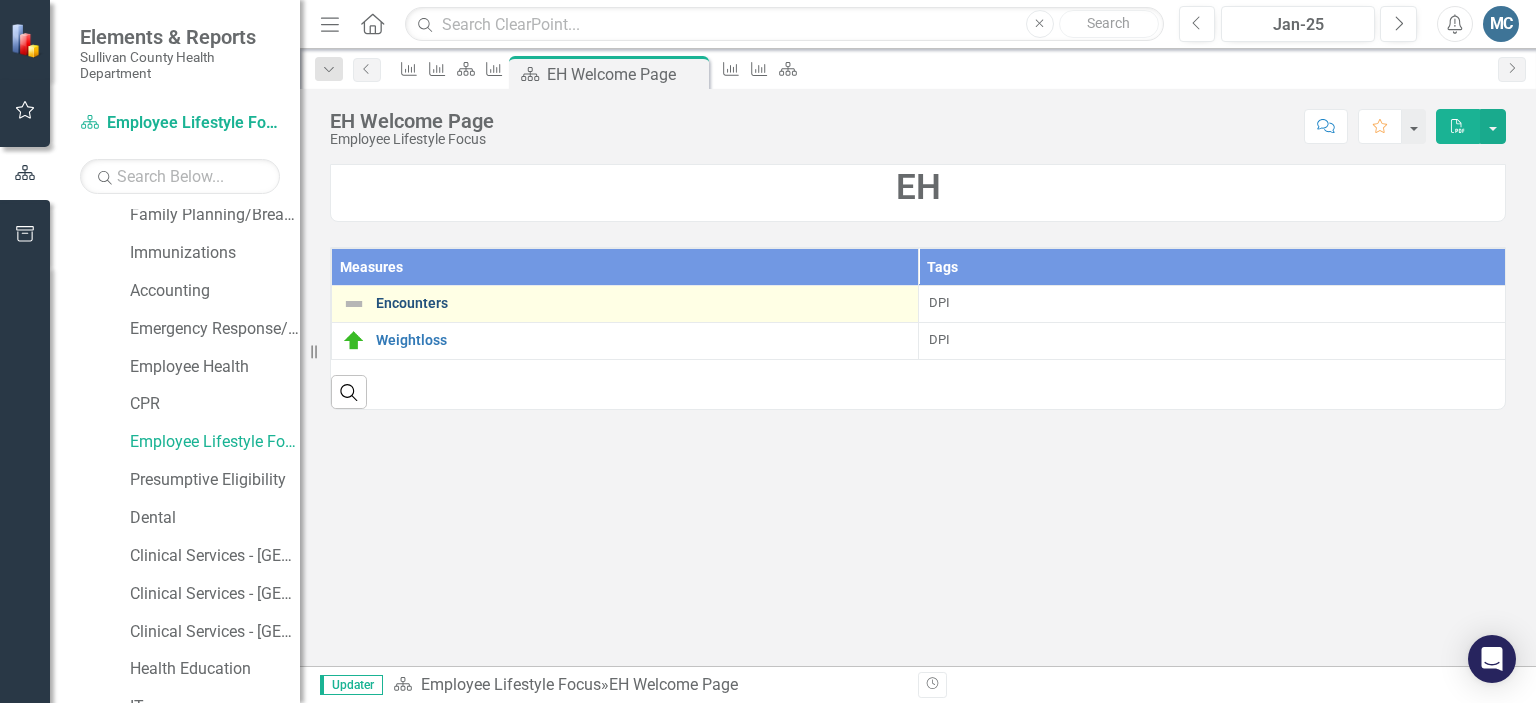 click on "Encounters" at bounding box center [642, 303] 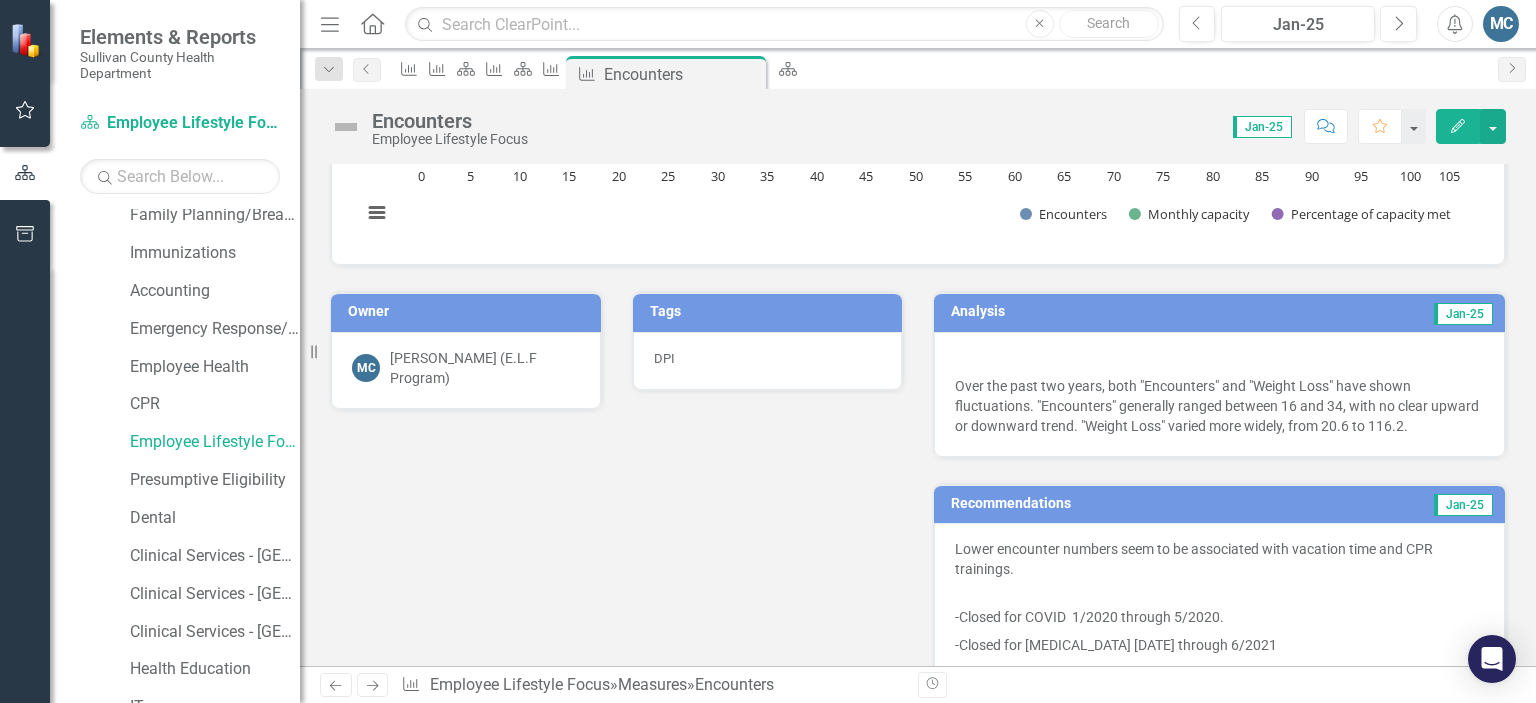scroll, scrollTop: 274, scrollLeft: 0, axis: vertical 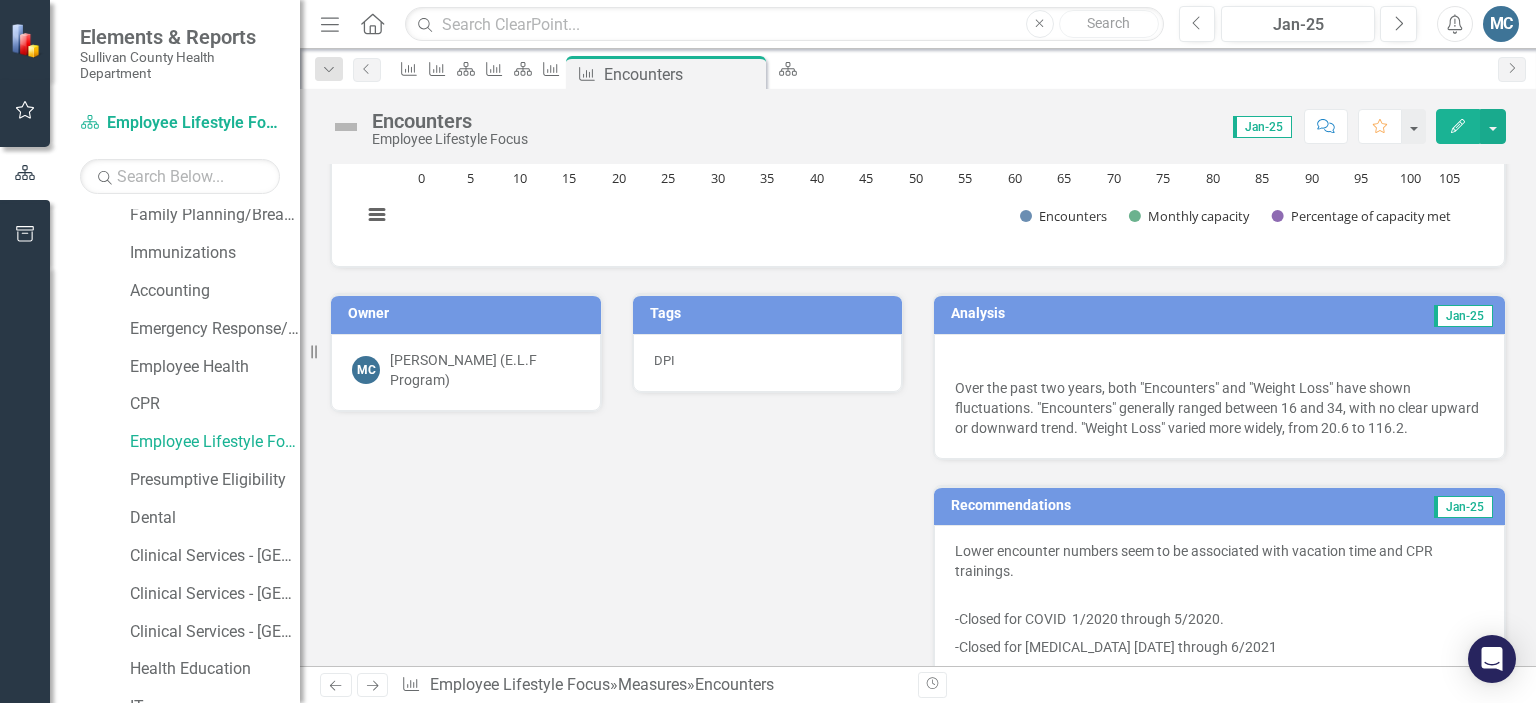click on "Analysis" at bounding box center [1078, 313] 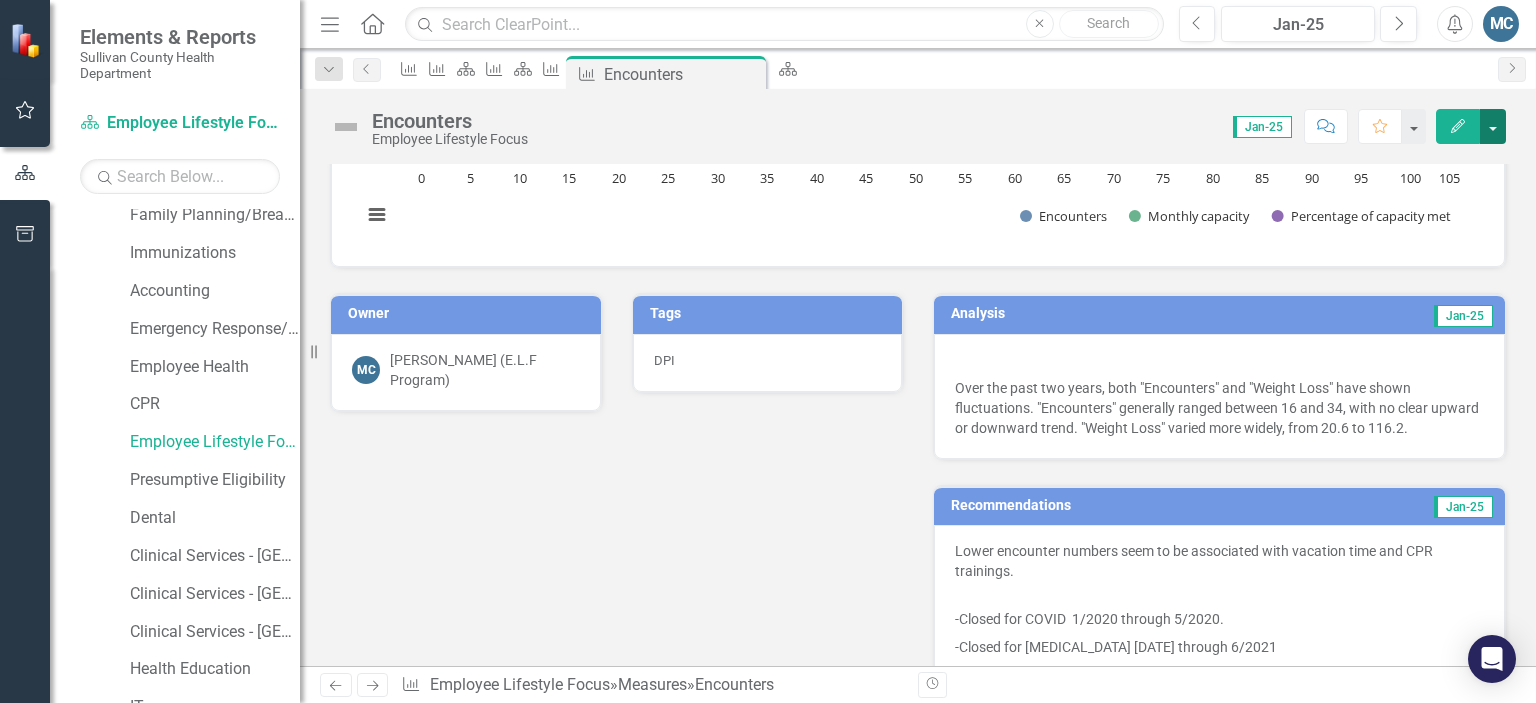 click at bounding box center [1493, 126] 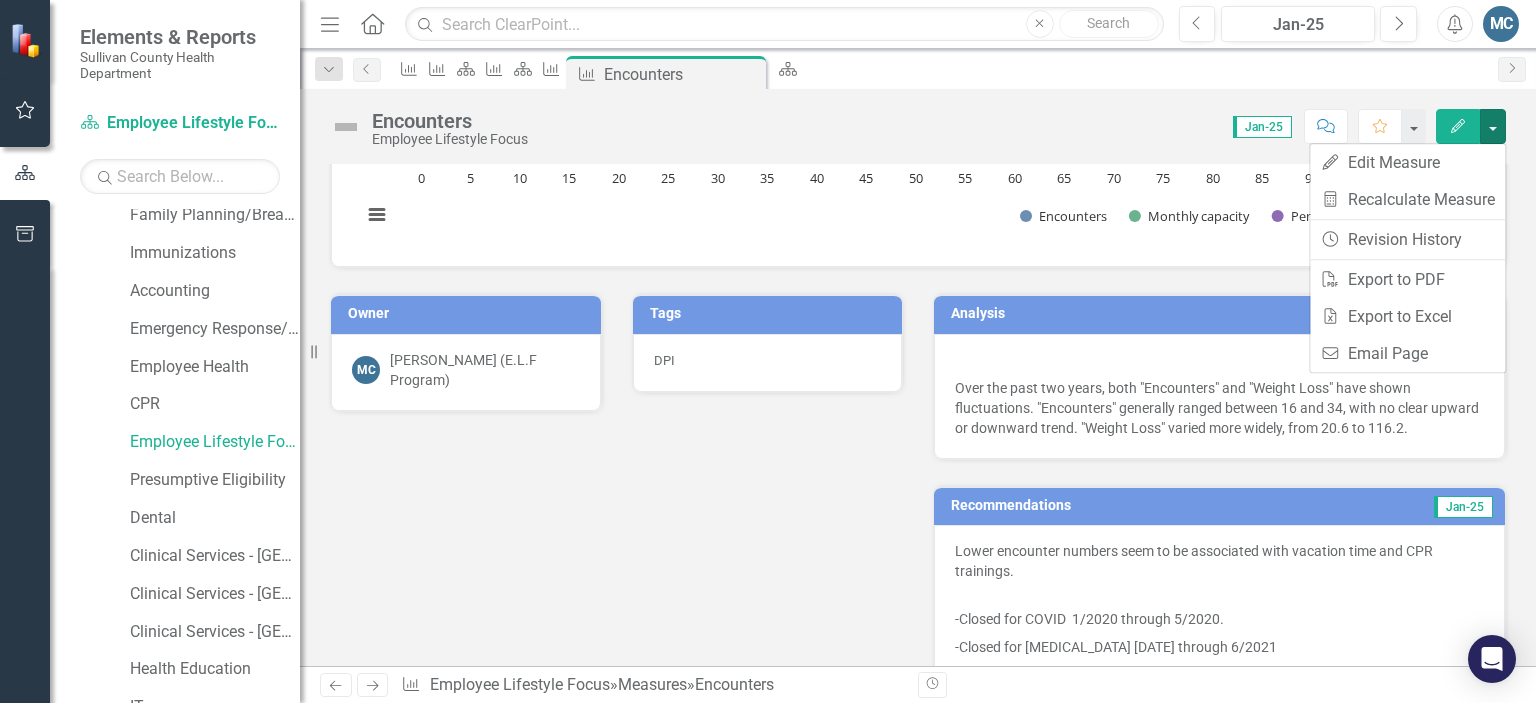click on "Owner MC [PERSON_NAME] (E.L.F Program) Tags DPI Analysis Jan-25
Over the past two years, both "Encounters" and "Weight Loss" have shown fluctuations. "Encounters" generally ranged between 16 and 34, with no clear upward or downward trend. "Weight Loss" varied more widely, from 20.6 to 116.2.  Recommendations Jan-25 Lower encounter numbers seem to be associated with vacation time and CPR trainings.
-Closed for [MEDICAL_DATA]  1/2020 through 5/2020.
-Closed for [MEDICAL_DATA] [DATE] through 6/2021" at bounding box center [918, 473] 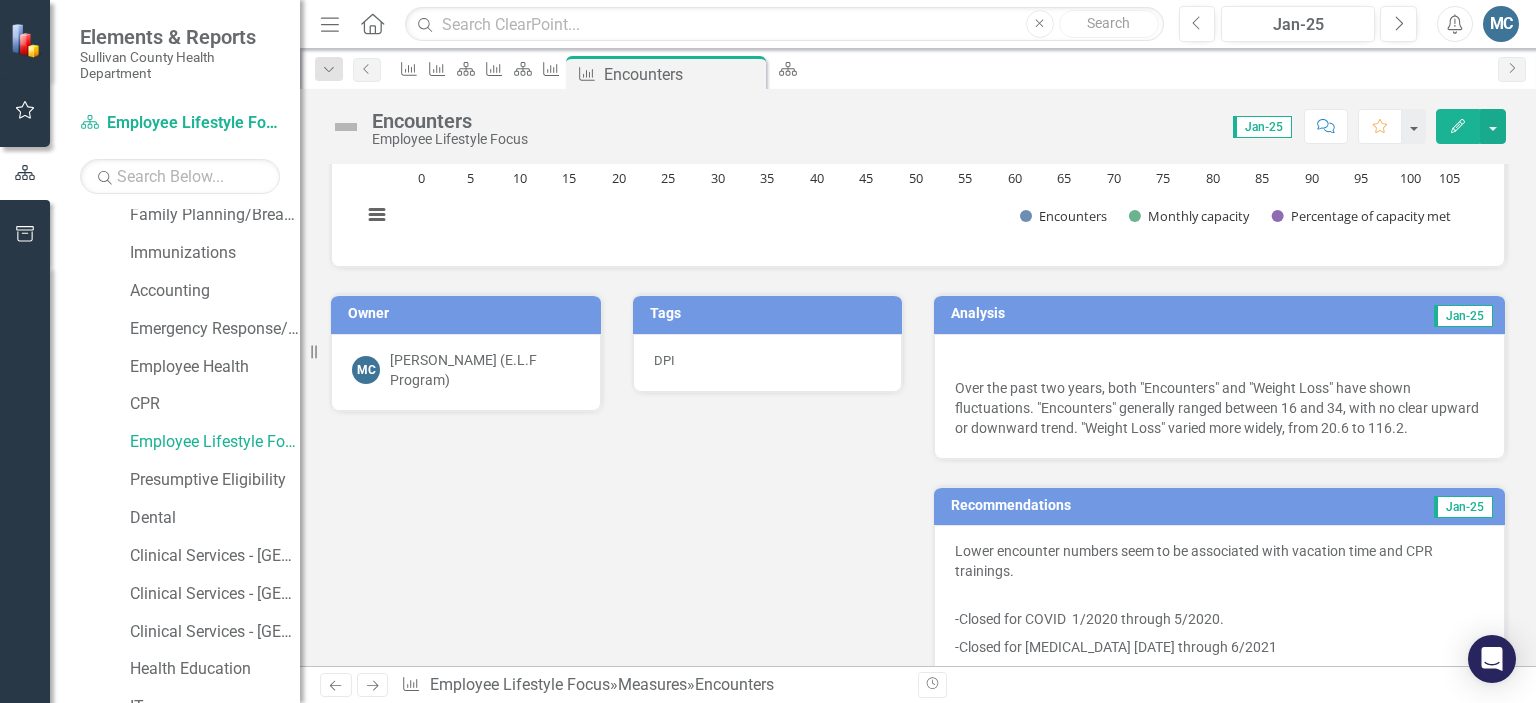 scroll, scrollTop: 378, scrollLeft: 0, axis: vertical 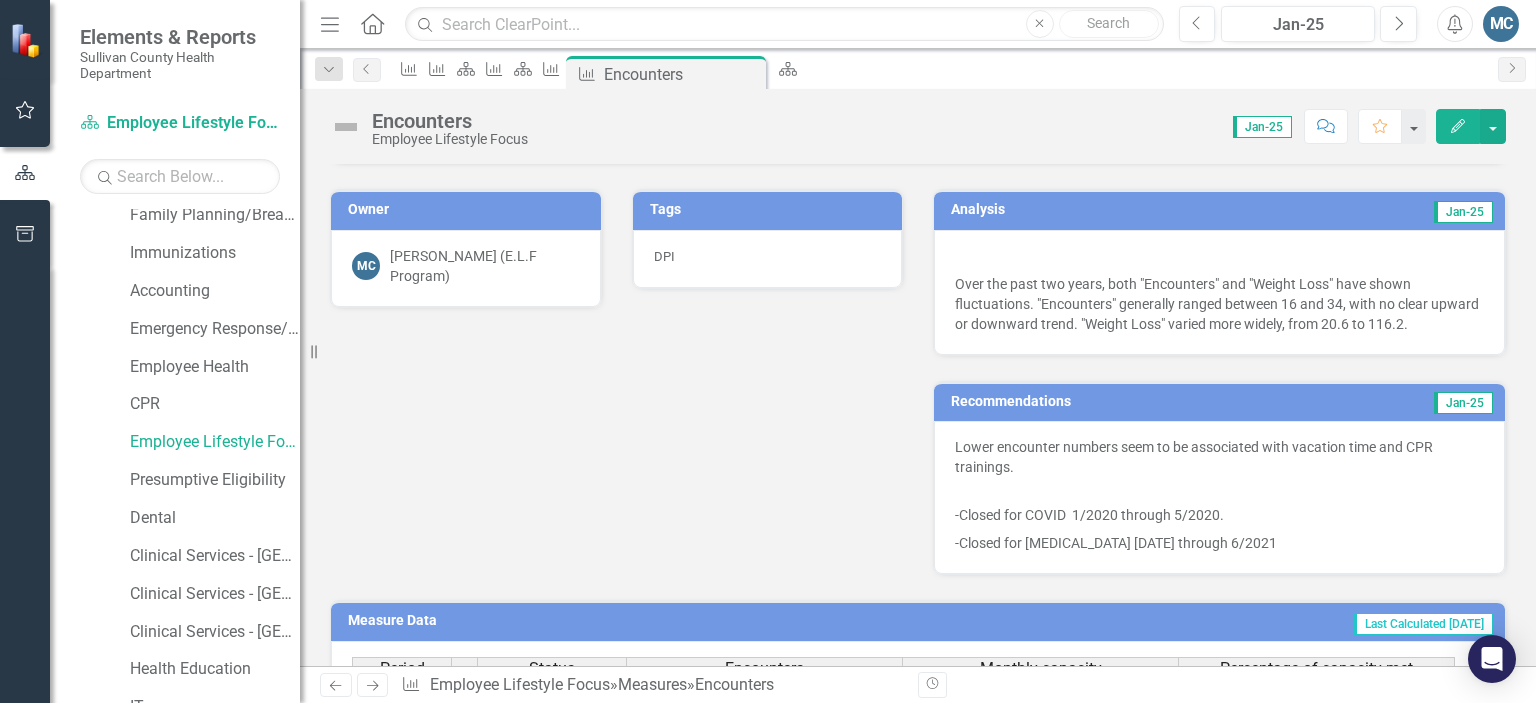 click on "Recommendations" at bounding box center (1131, 401) 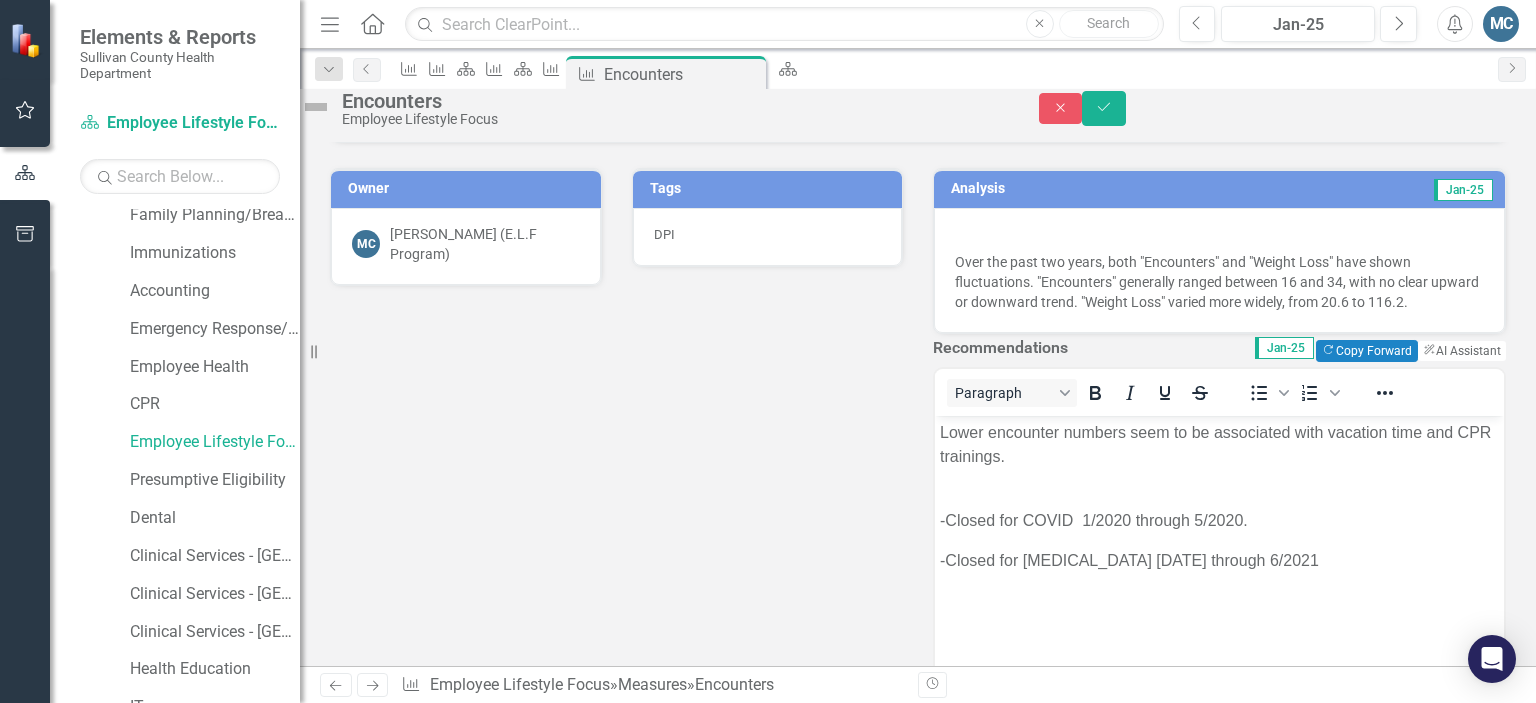 scroll, scrollTop: 0, scrollLeft: 0, axis: both 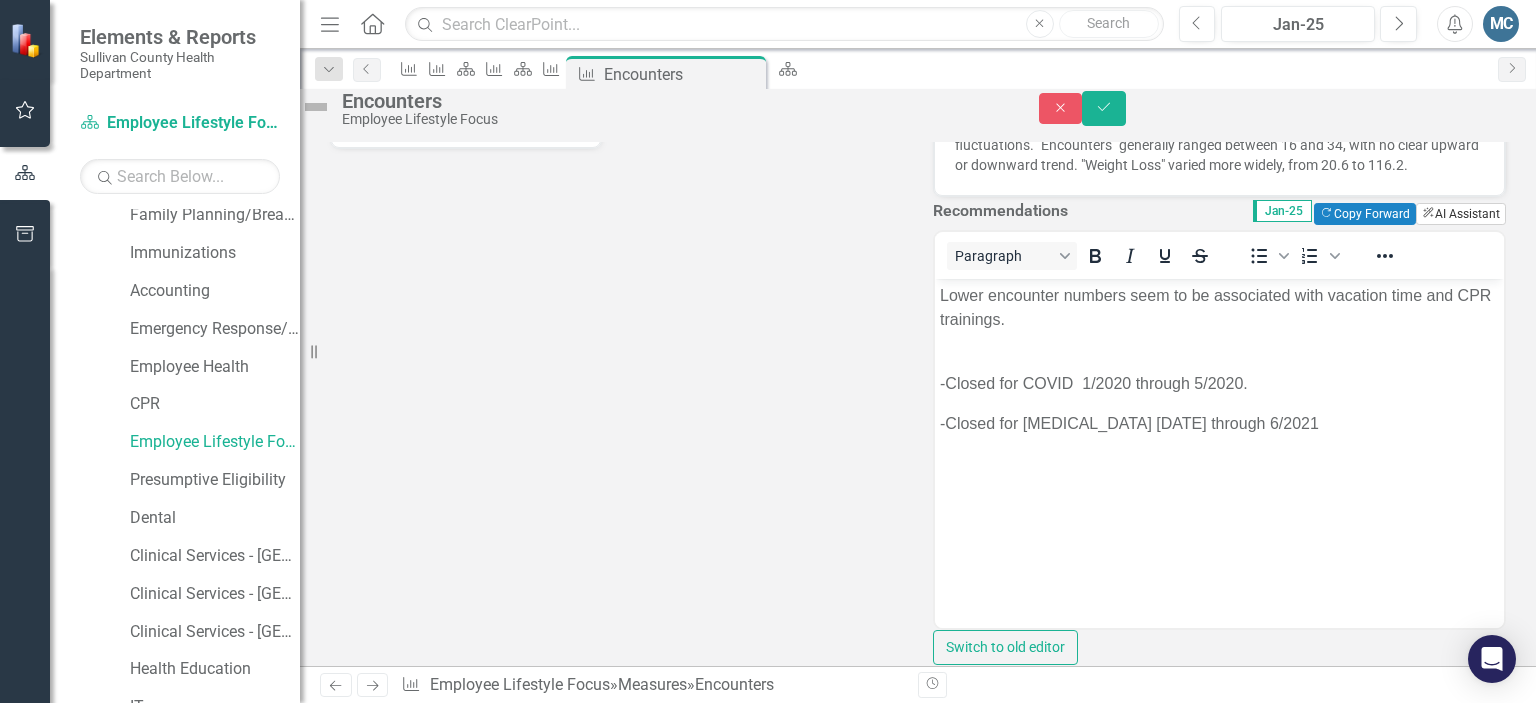 click on "ClearPoint AI  AI Assistant" at bounding box center (1461, 214) 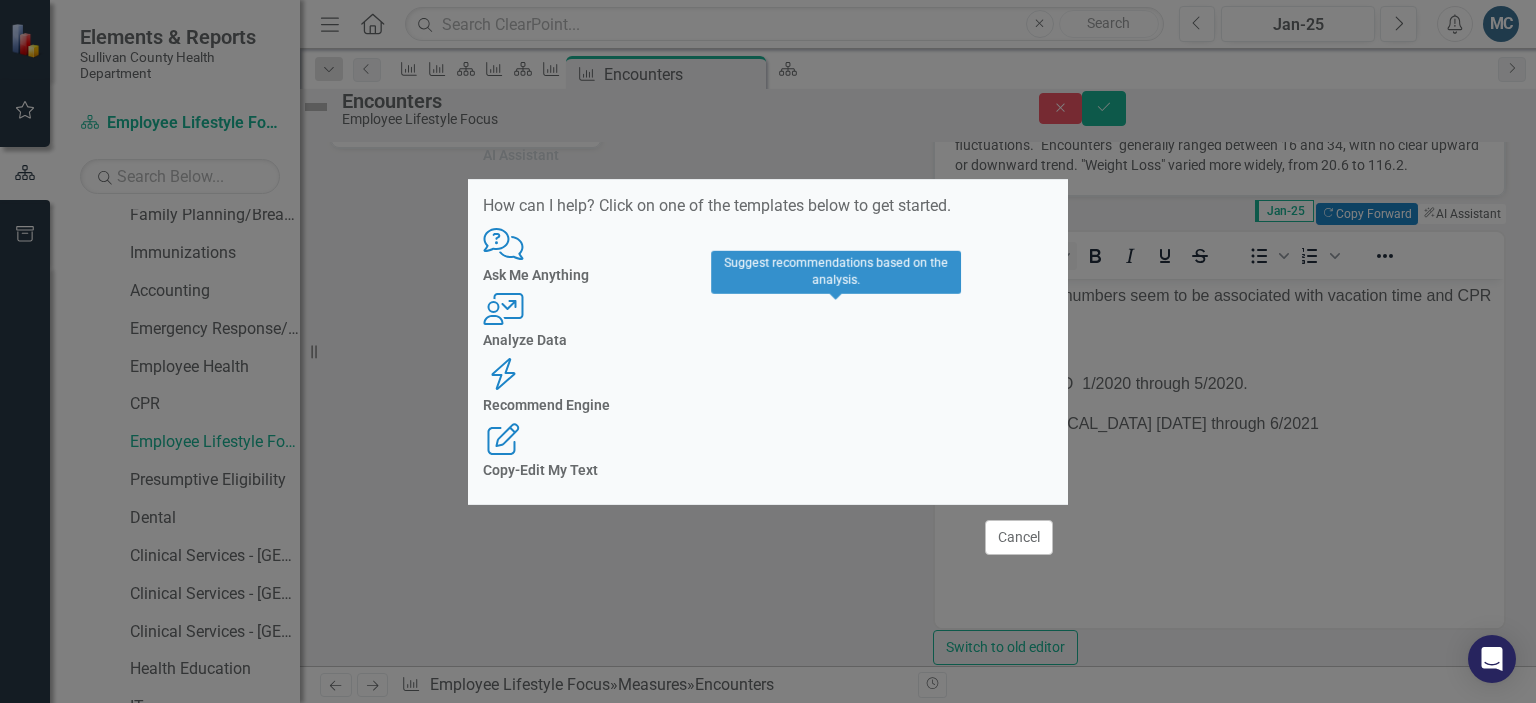 click on "Recommend Engine Recommend Engine" at bounding box center [768, 385] 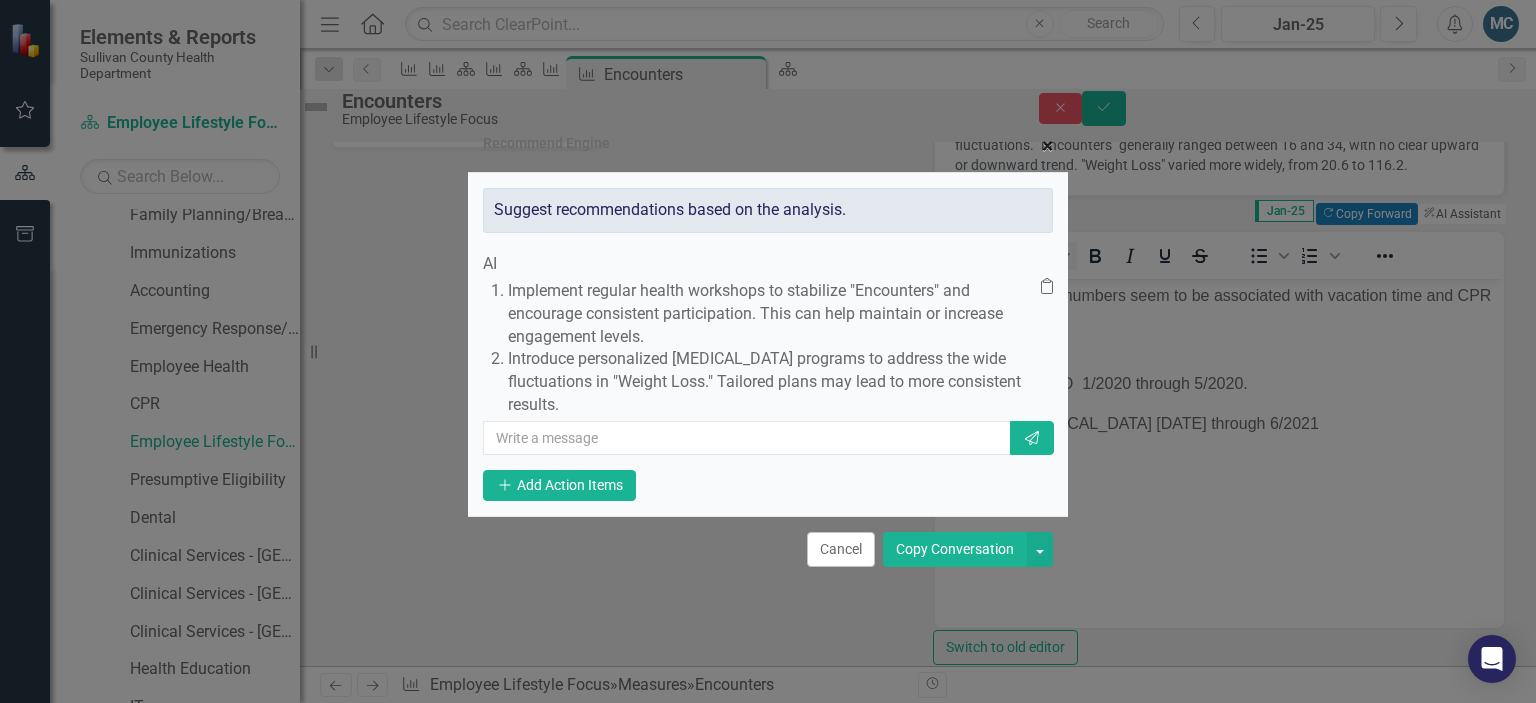 click on "×" at bounding box center [1047, 146] 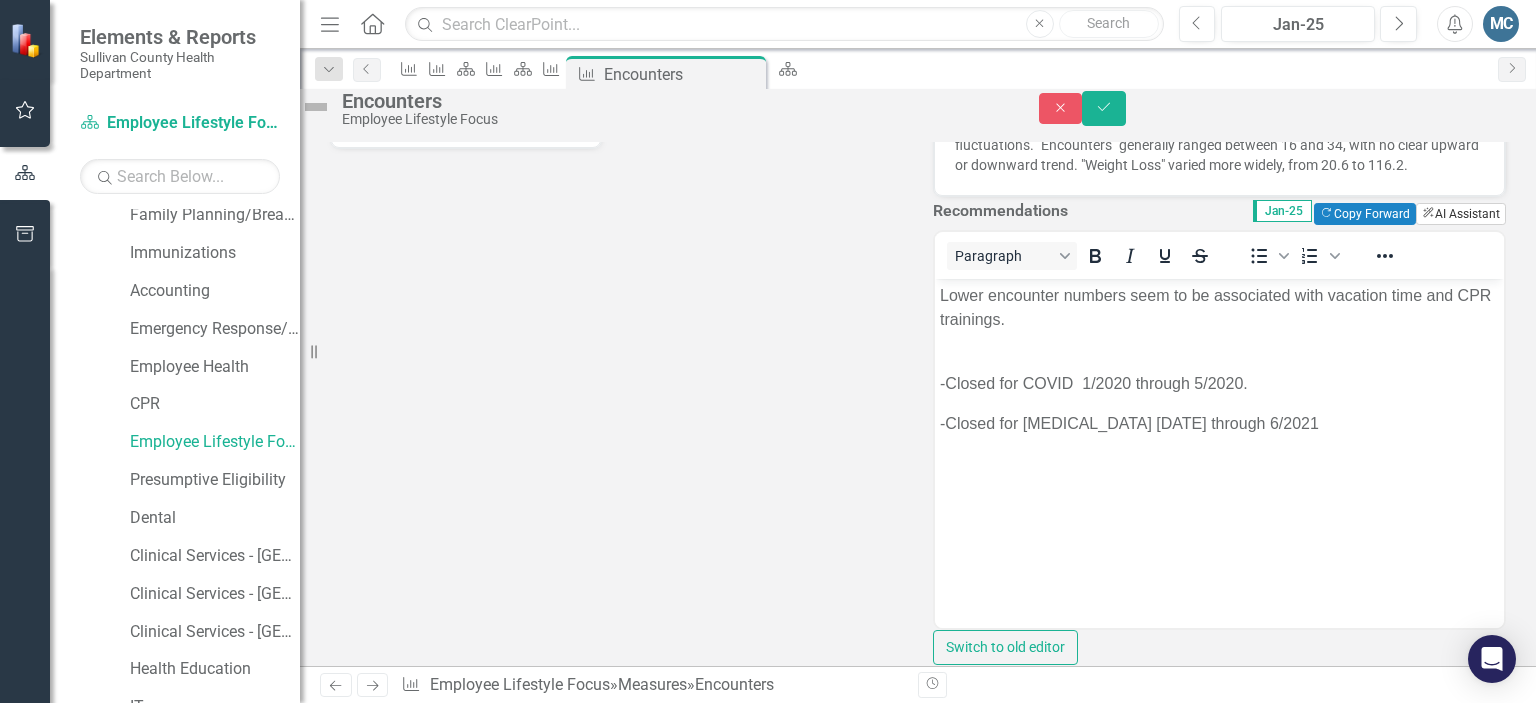 click on "ClearPoint AI  AI Assistant" at bounding box center [1461, 214] 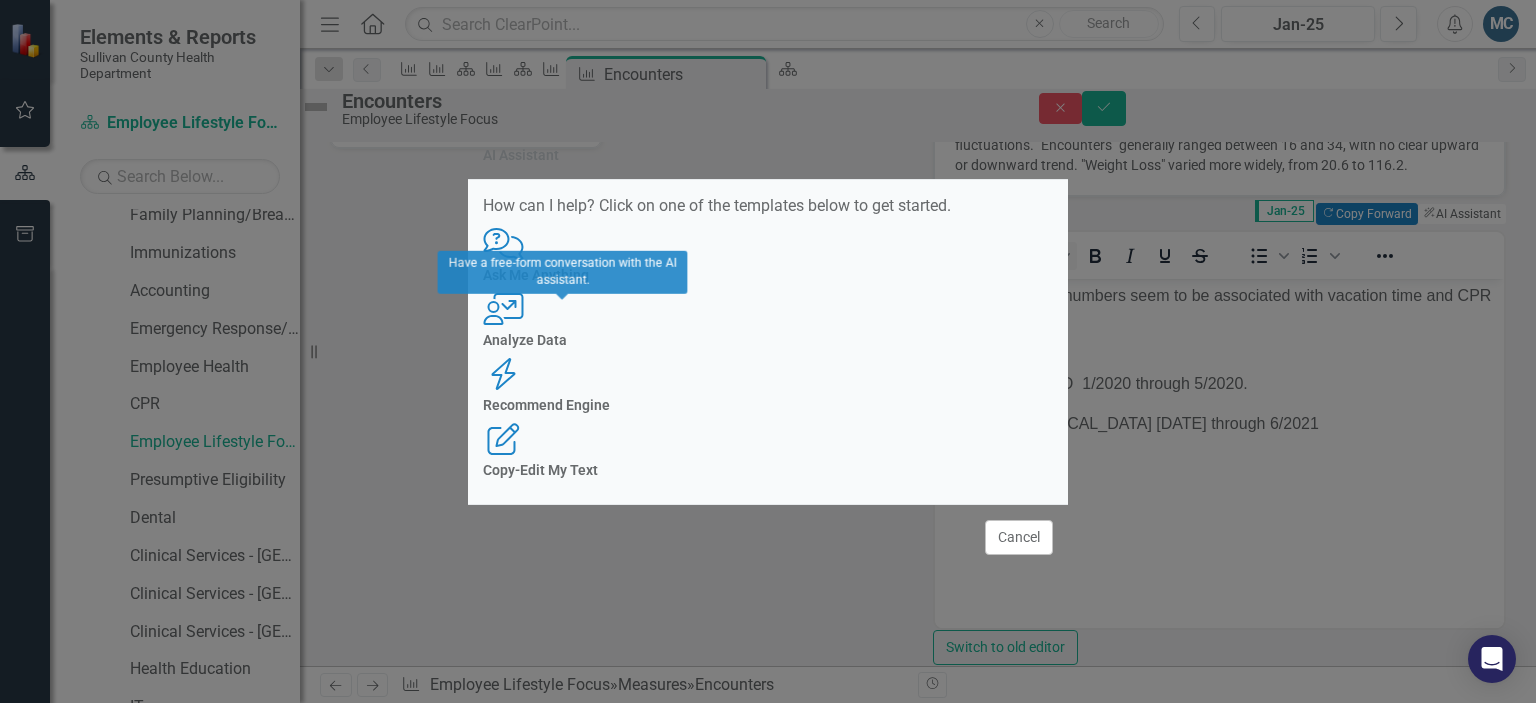 click on "Ask Me Anything" at bounding box center [768, 275] 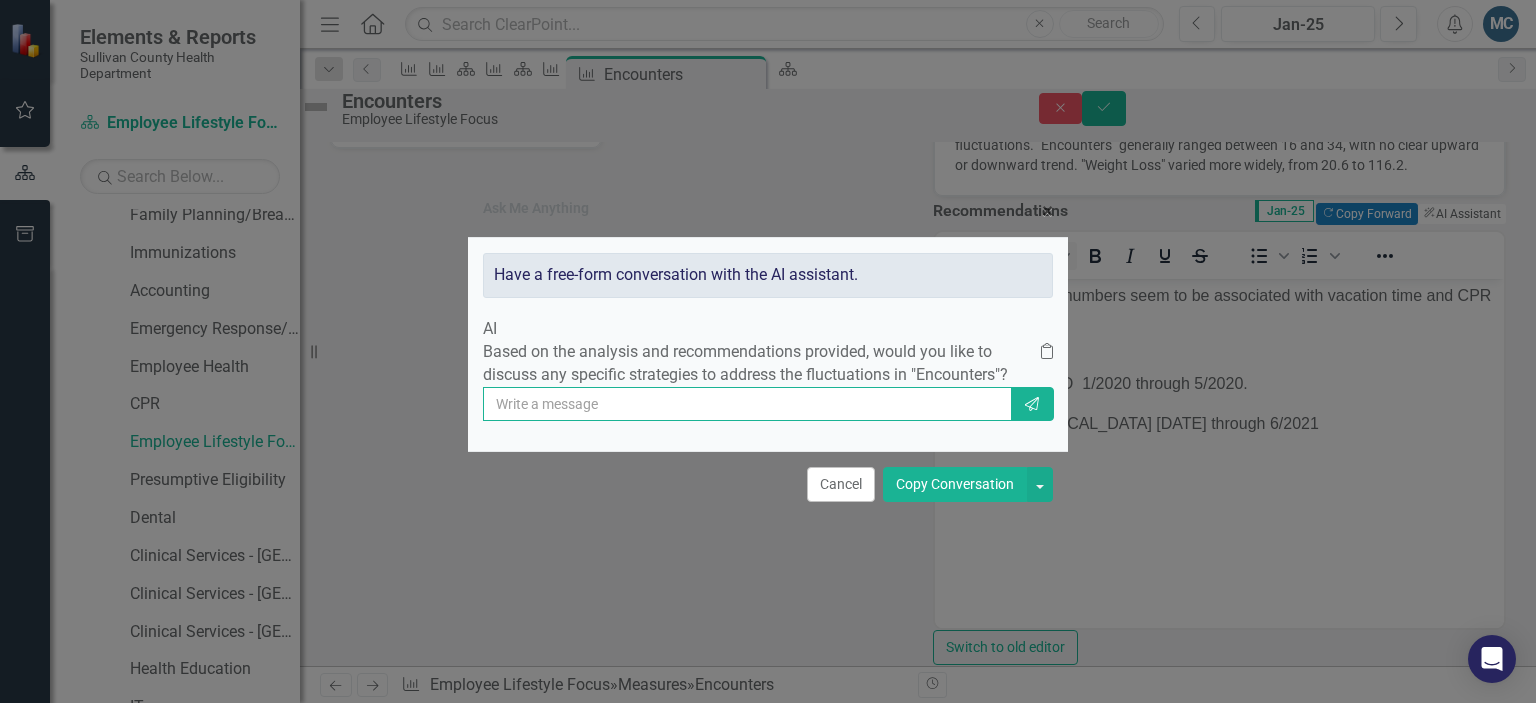 click at bounding box center [747, 404] 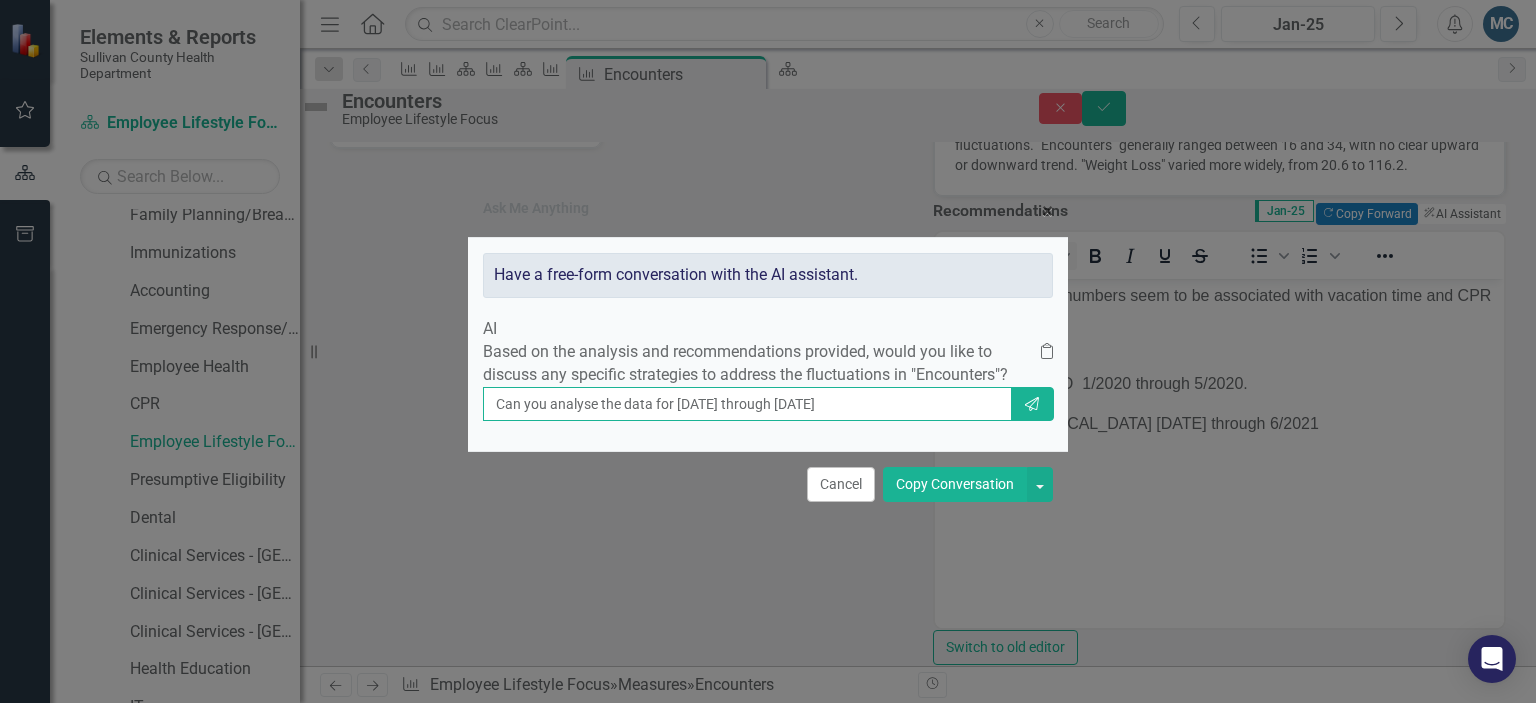 type on "Can you analyse the data for [DATE] through [DATE]" 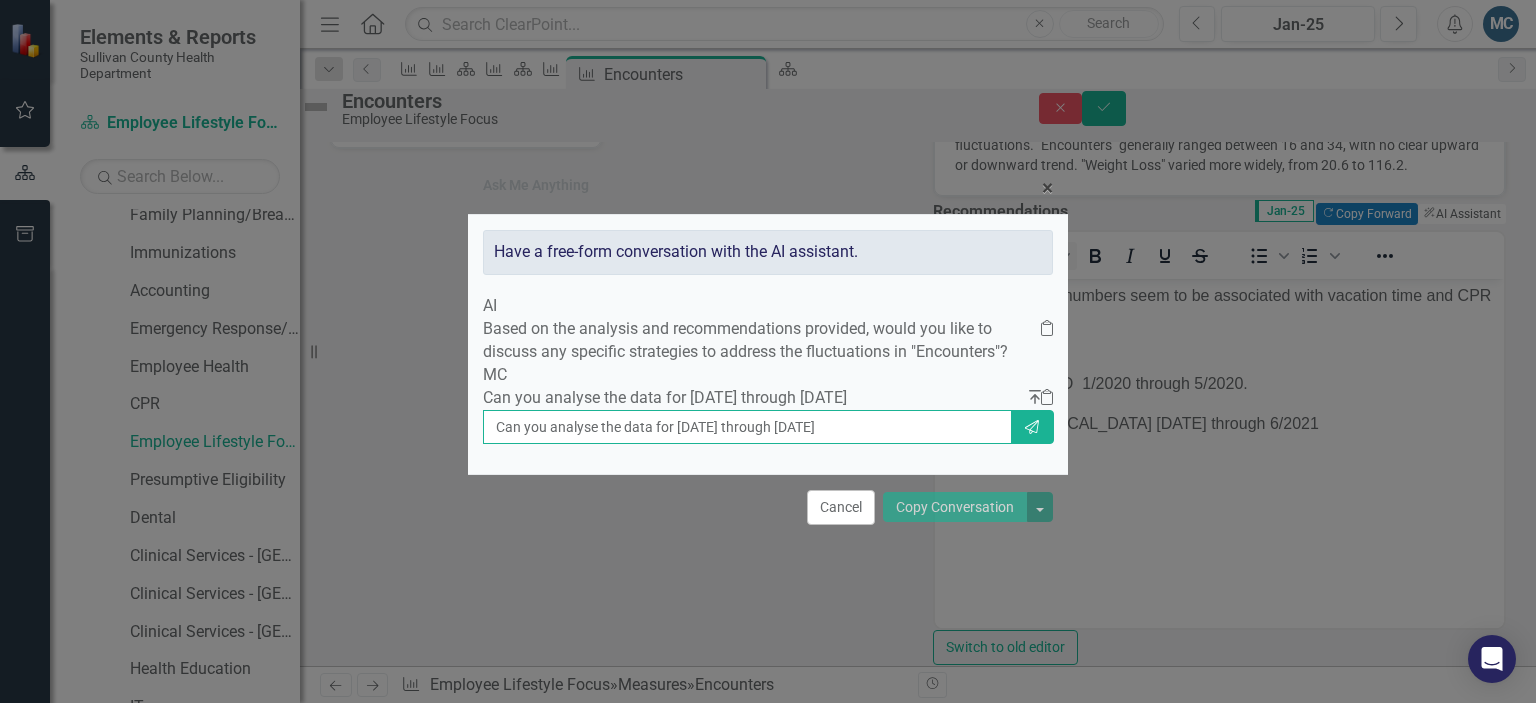 type 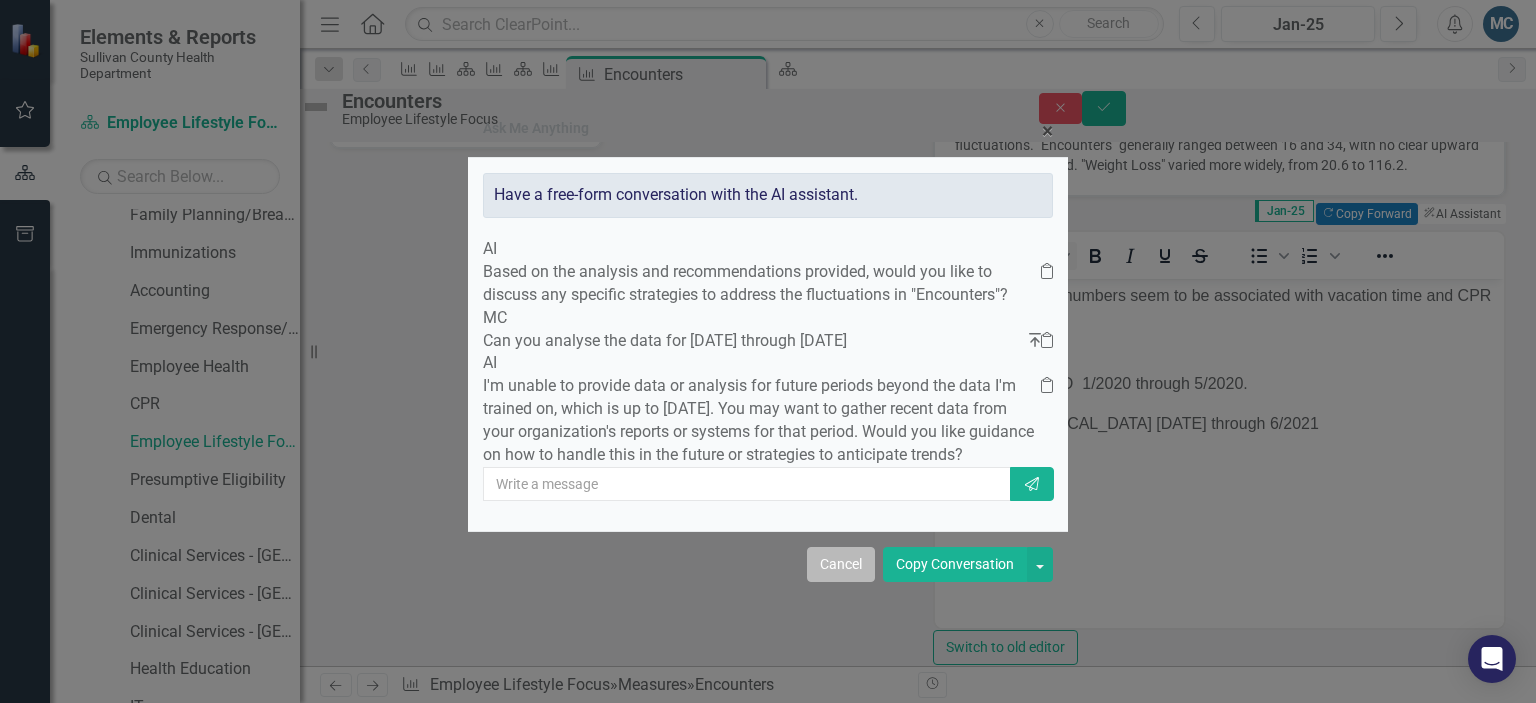 click on "Cancel" at bounding box center [841, 564] 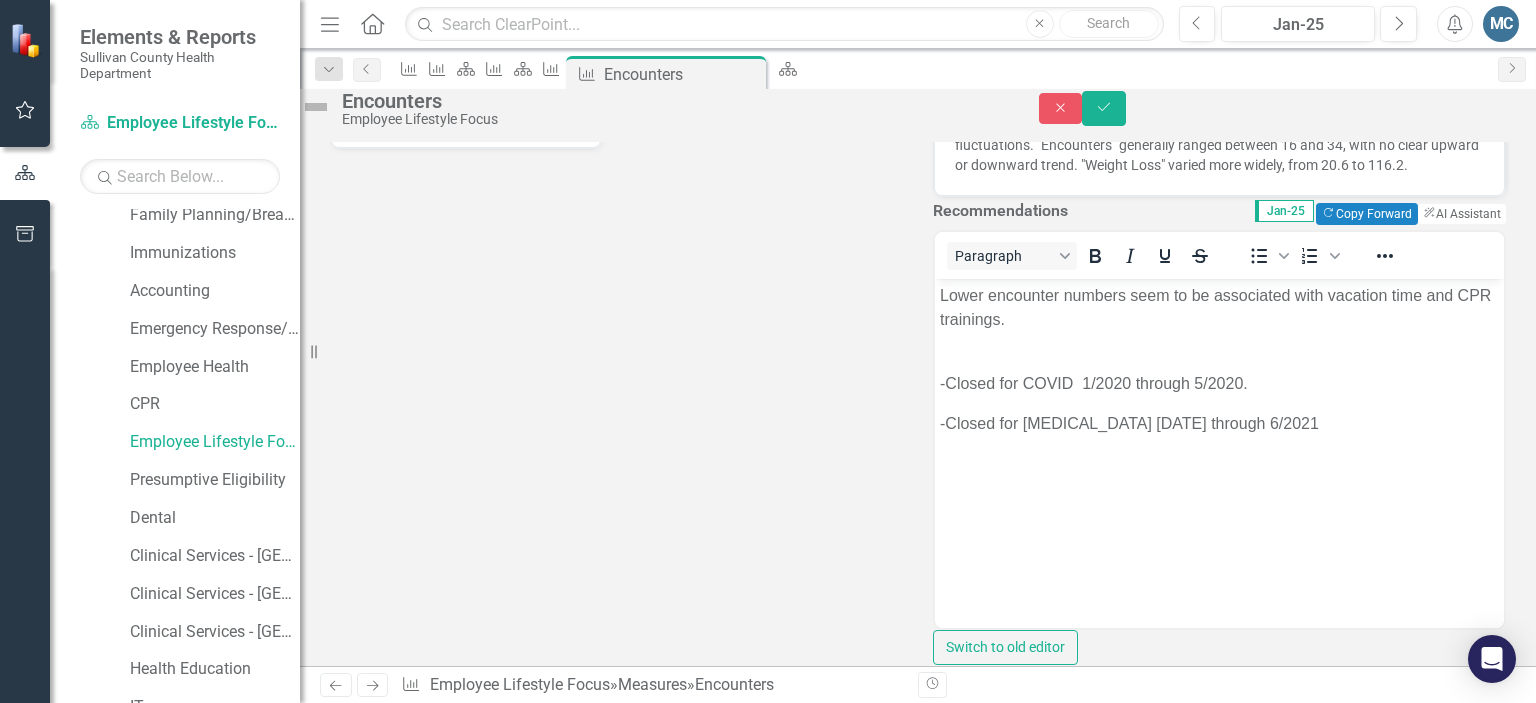 click on "Close Save" at bounding box center (1288, 108) 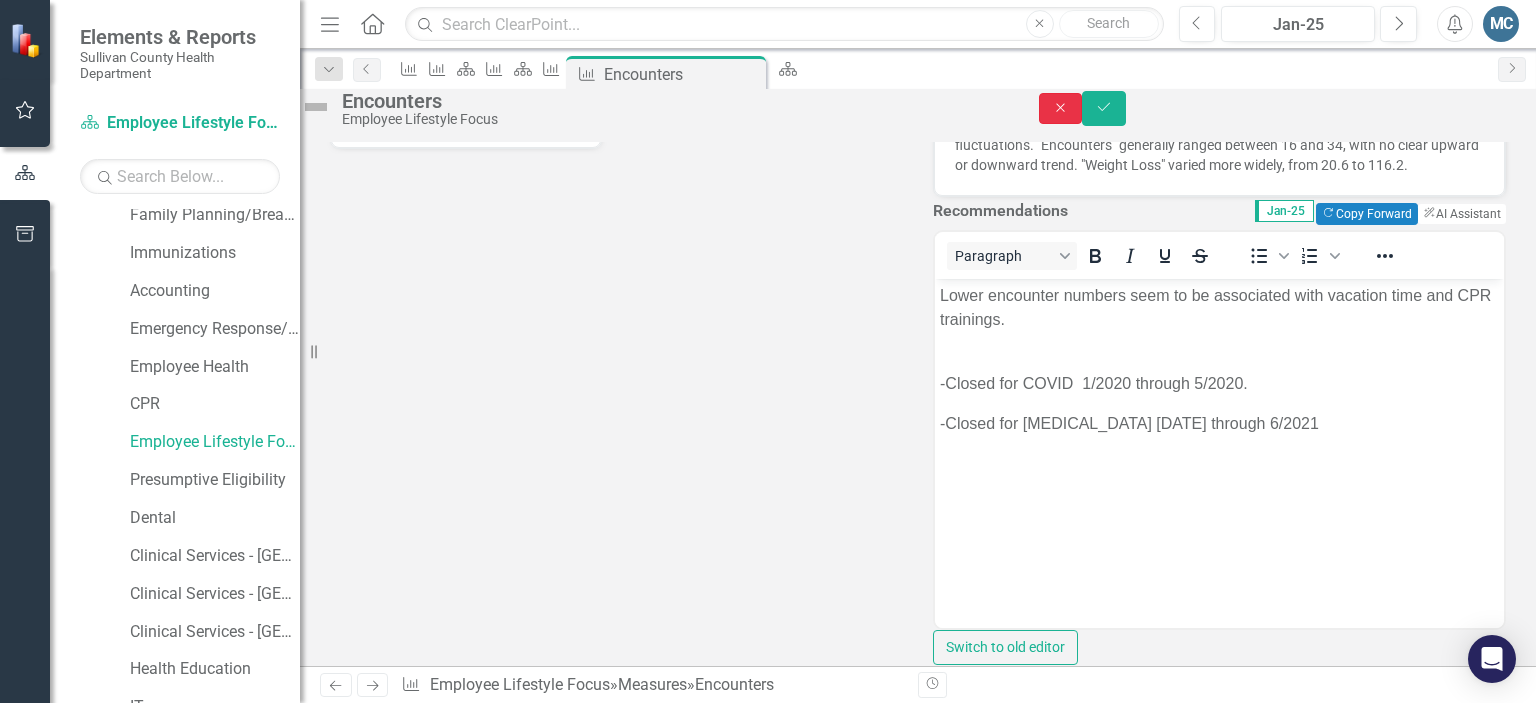 click on "Close" at bounding box center (1061, 108) 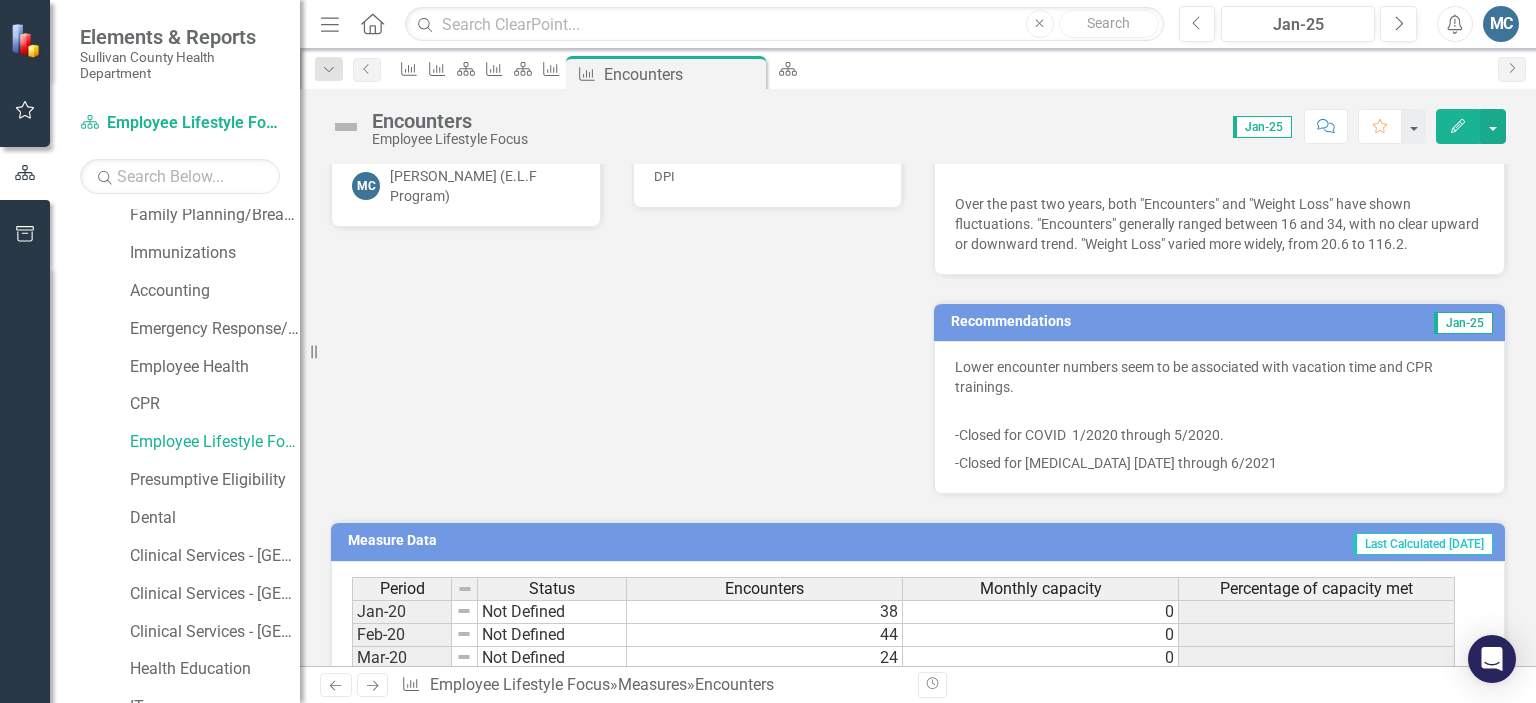 scroll, scrollTop: 370, scrollLeft: 0, axis: vertical 